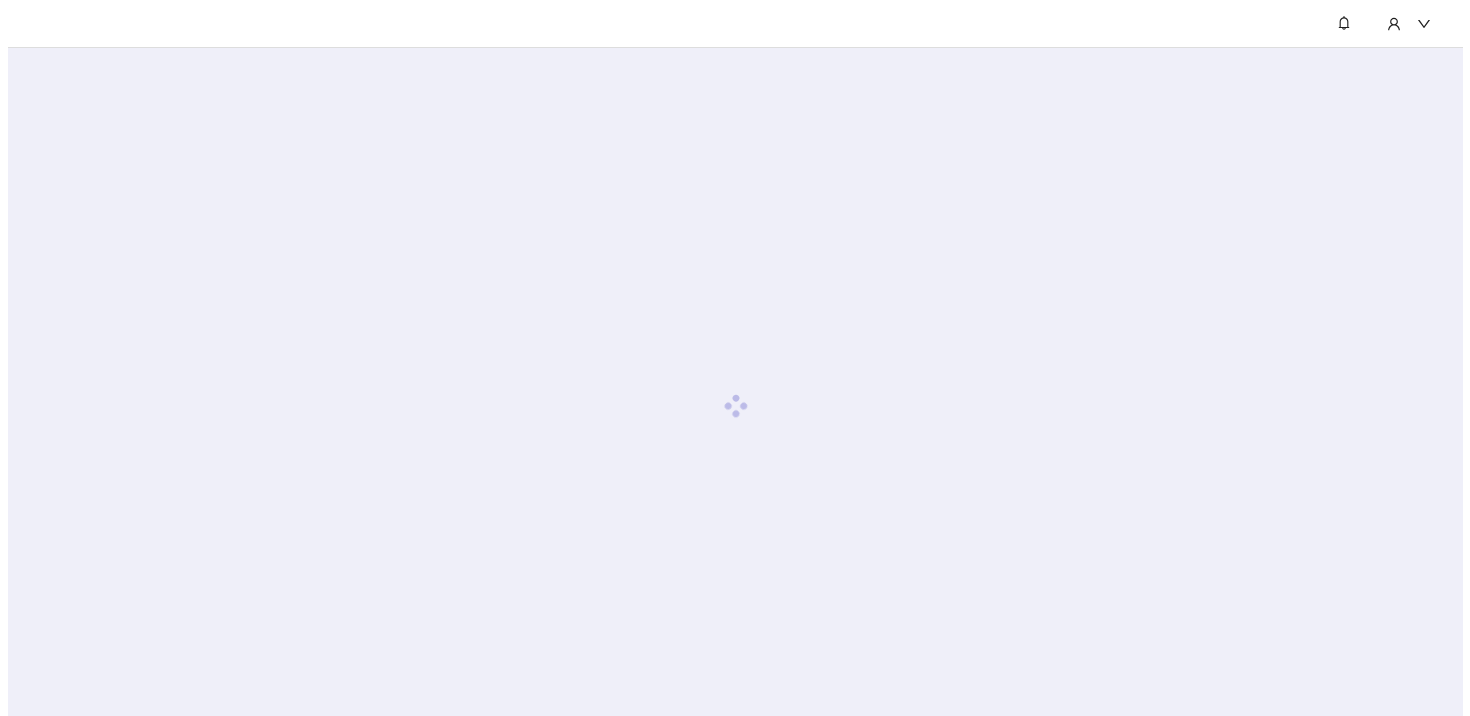 scroll, scrollTop: 0, scrollLeft: 0, axis: both 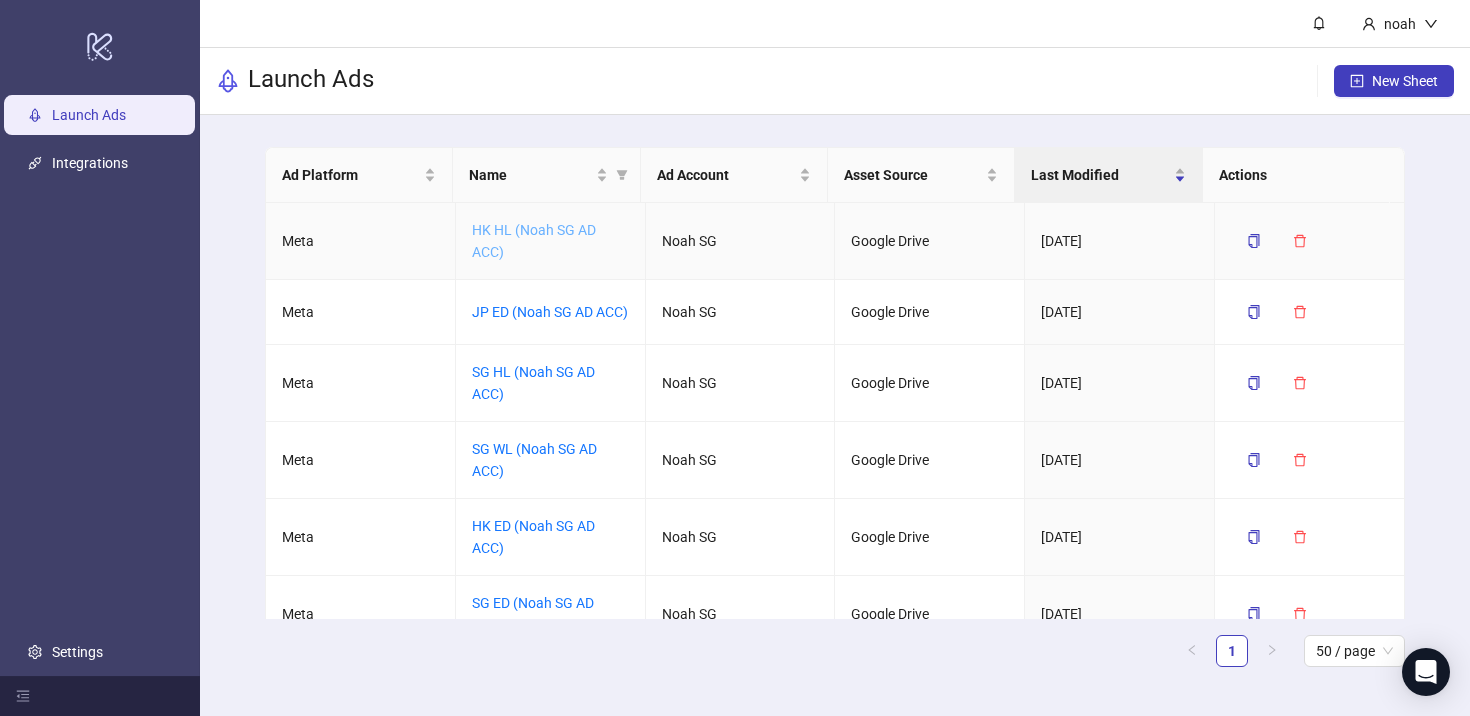 click on "HK HL (Noah SG AD ACC)" at bounding box center [534, 241] 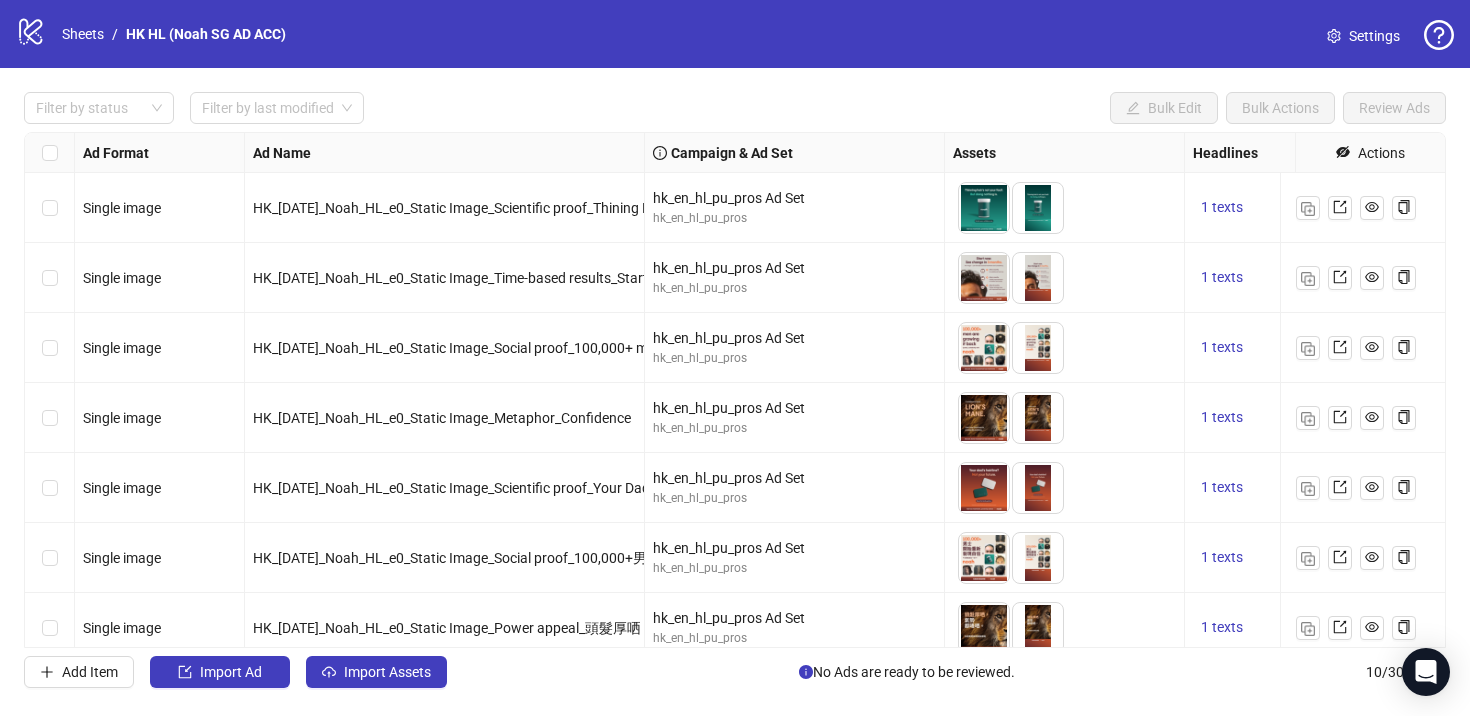 scroll, scrollTop: 241, scrollLeft: 0, axis: vertical 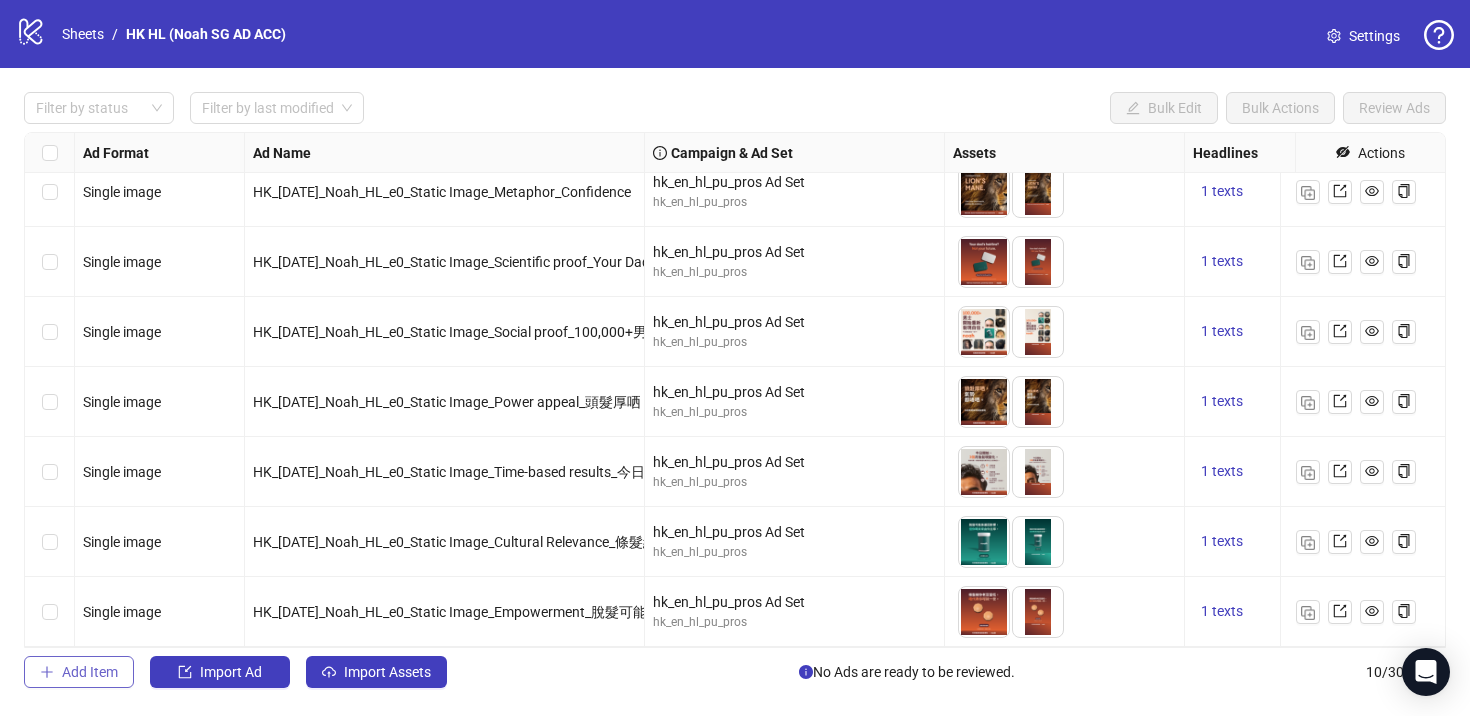 click on "Add Item" at bounding box center (90, 672) 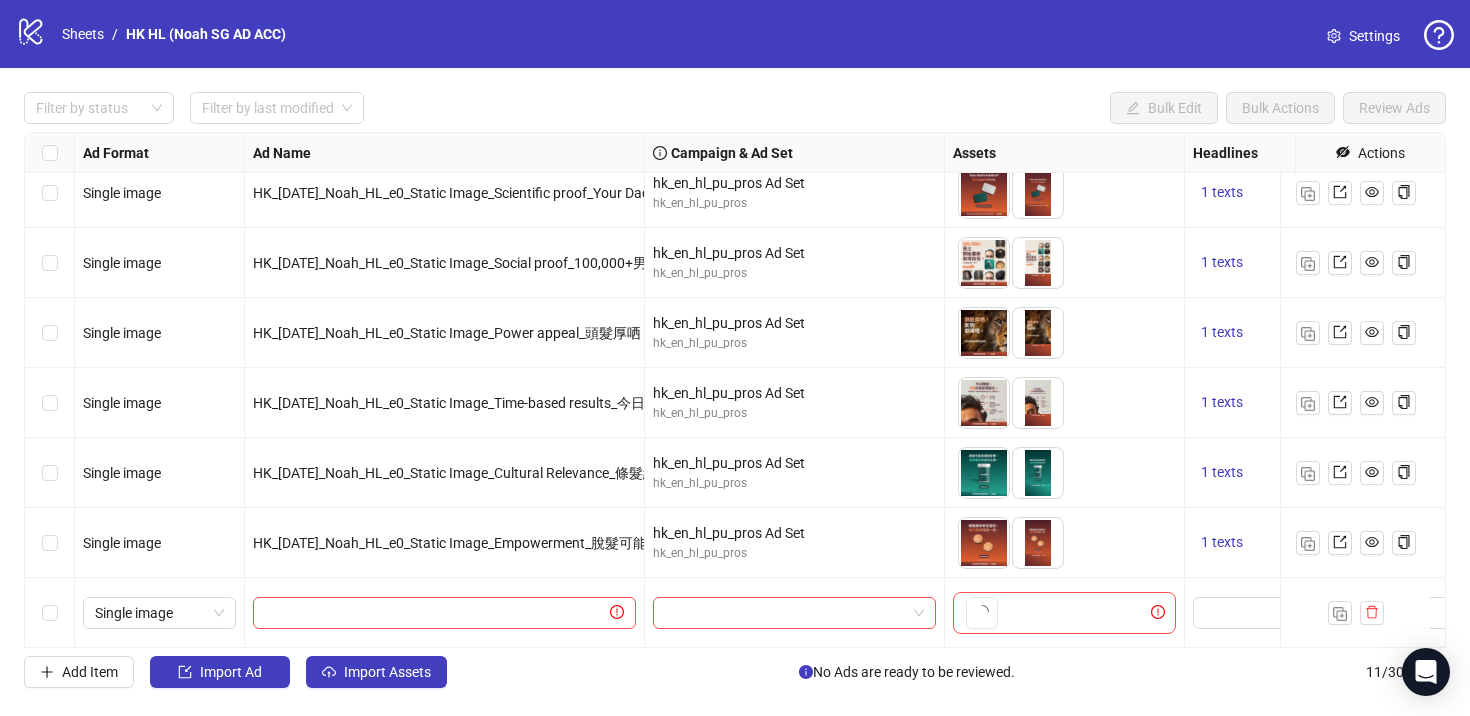 scroll, scrollTop: 311, scrollLeft: 0, axis: vertical 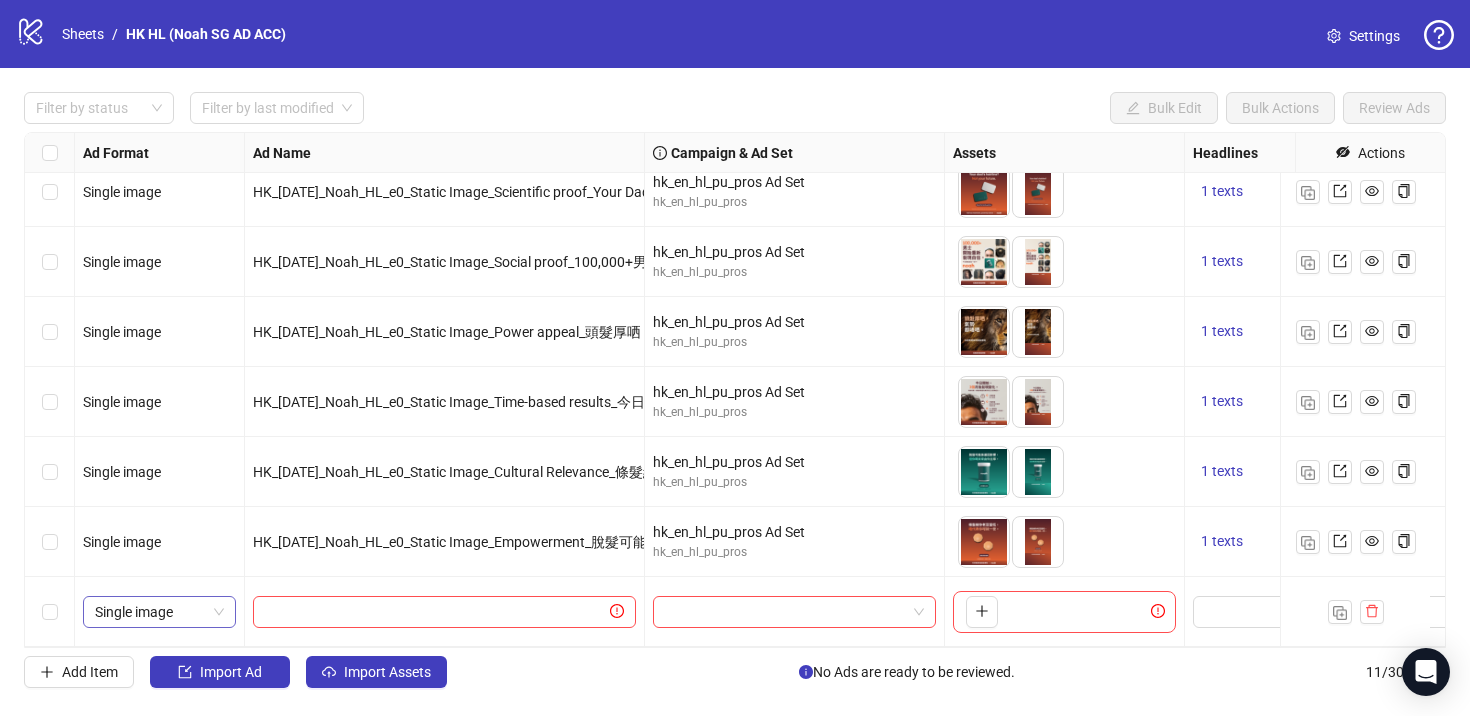 click on "Single image" at bounding box center (159, 612) 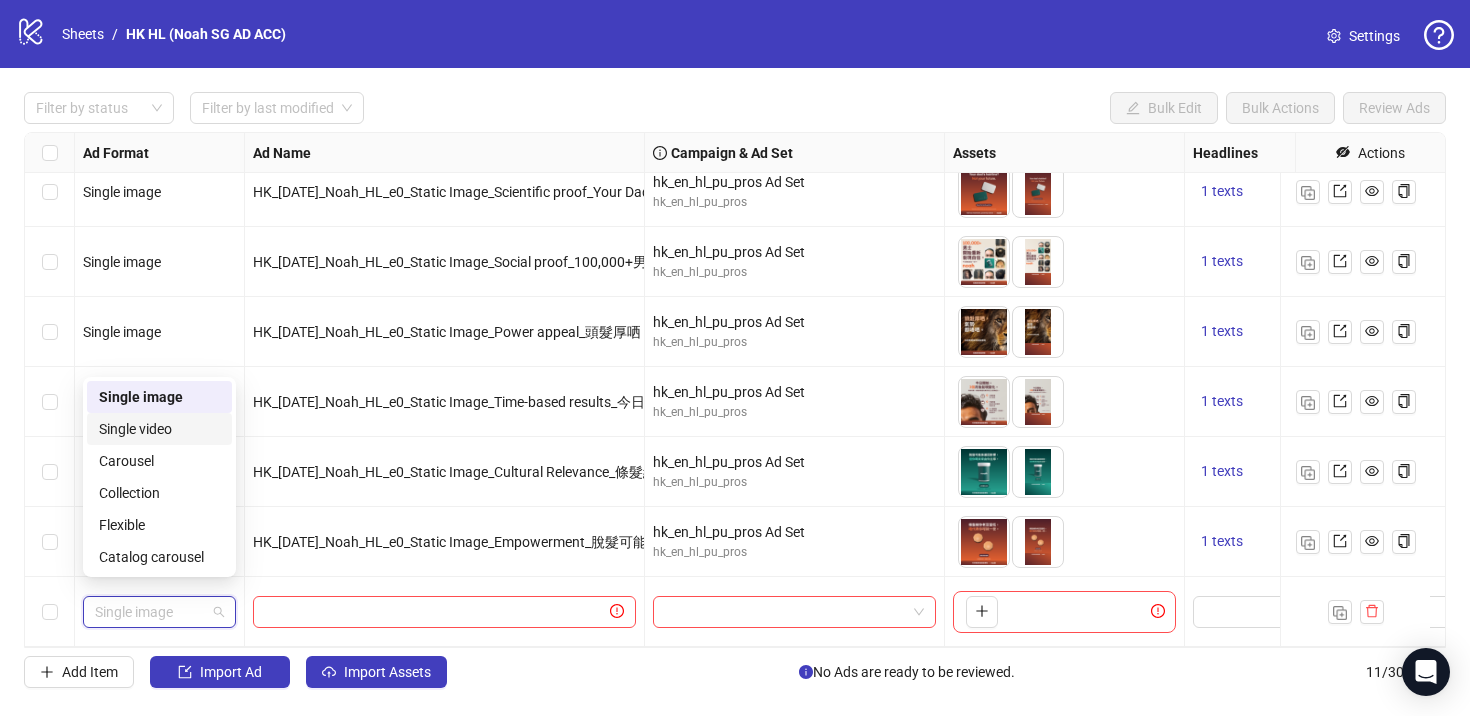 click on "Single video" at bounding box center [159, 429] 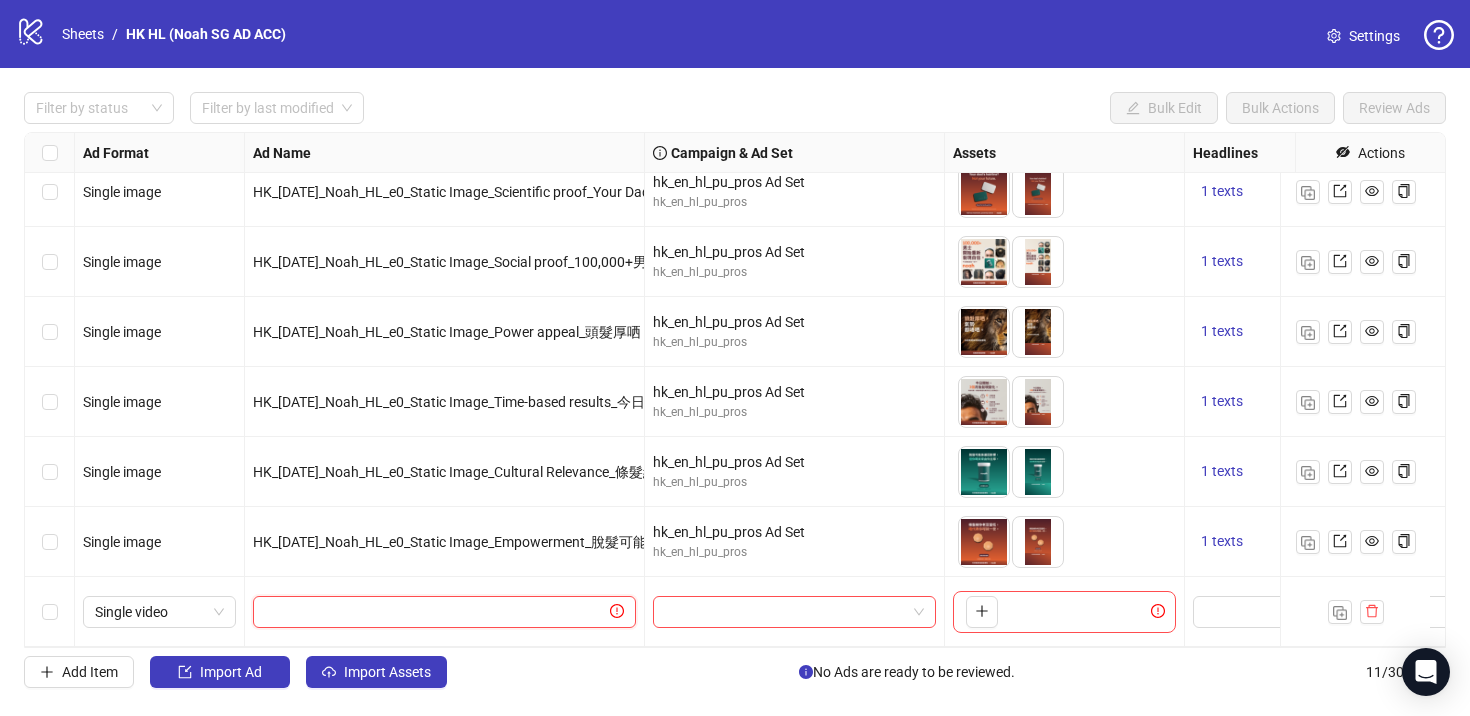 click at bounding box center (435, 612) 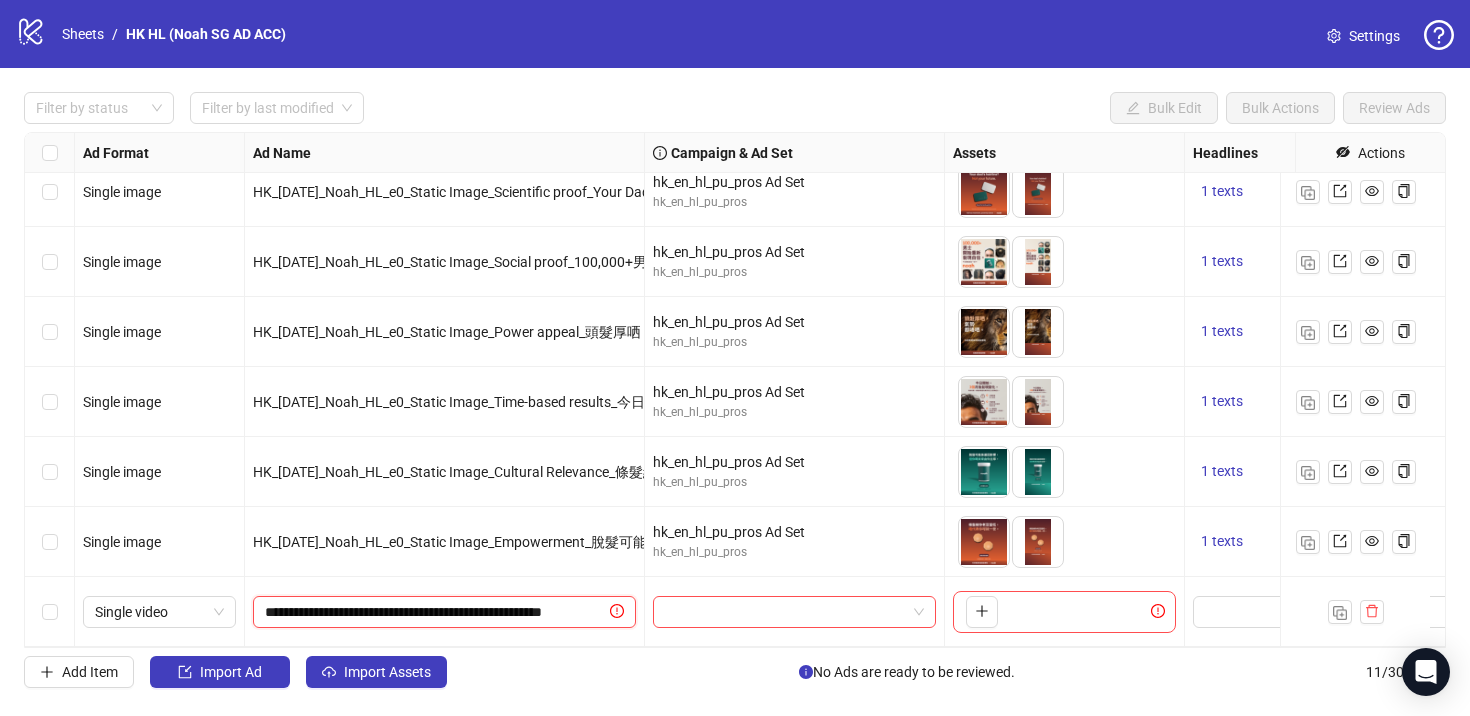 scroll, scrollTop: 0, scrollLeft: 57, axis: horizontal 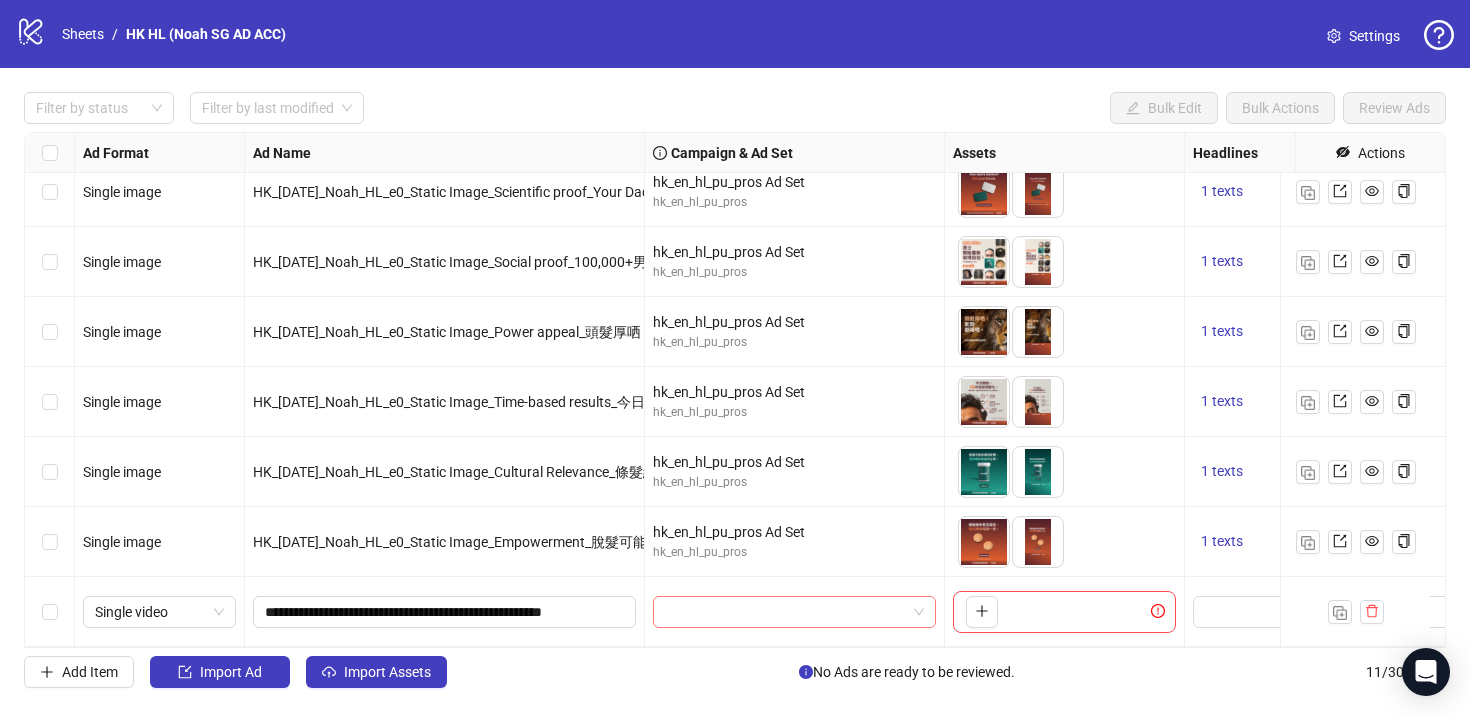 click at bounding box center [785, 612] 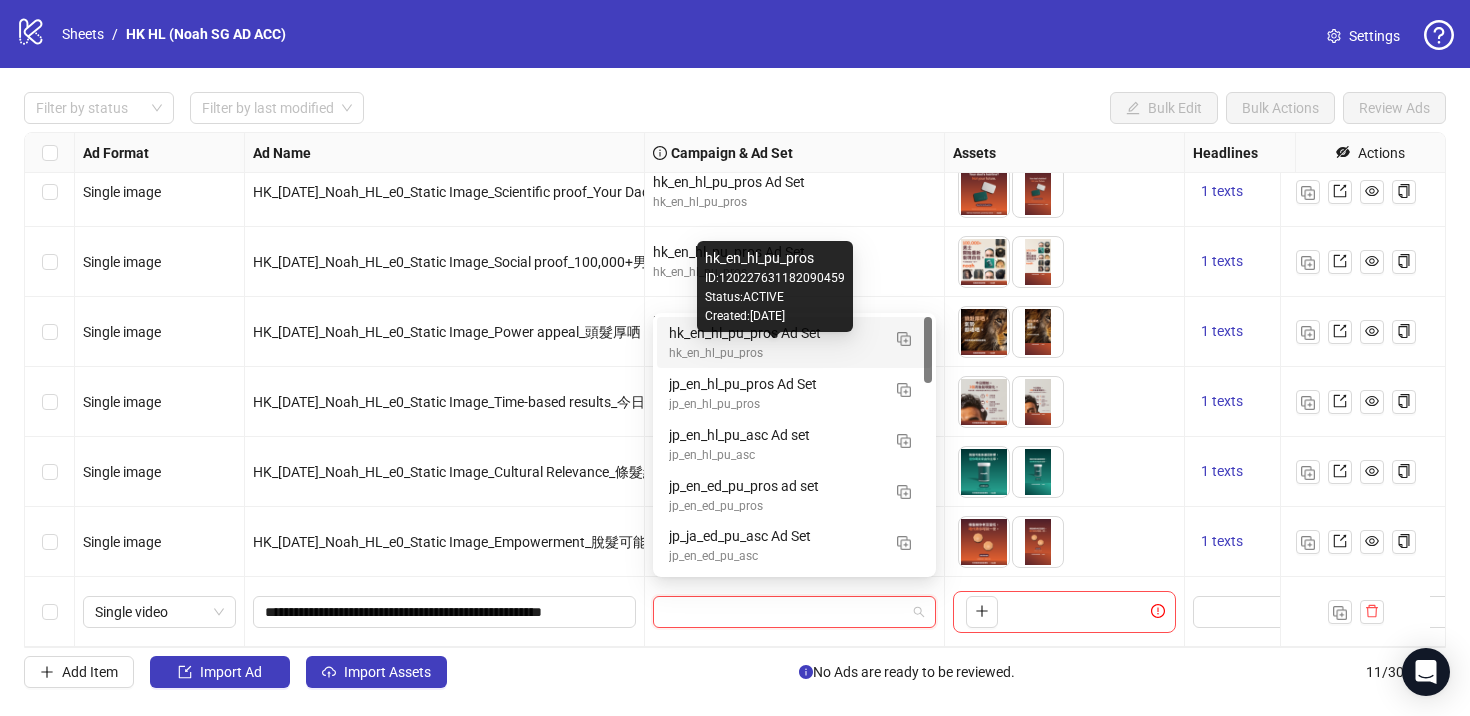 click on "hk_en_hl_pu_pros" at bounding box center (774, 353) 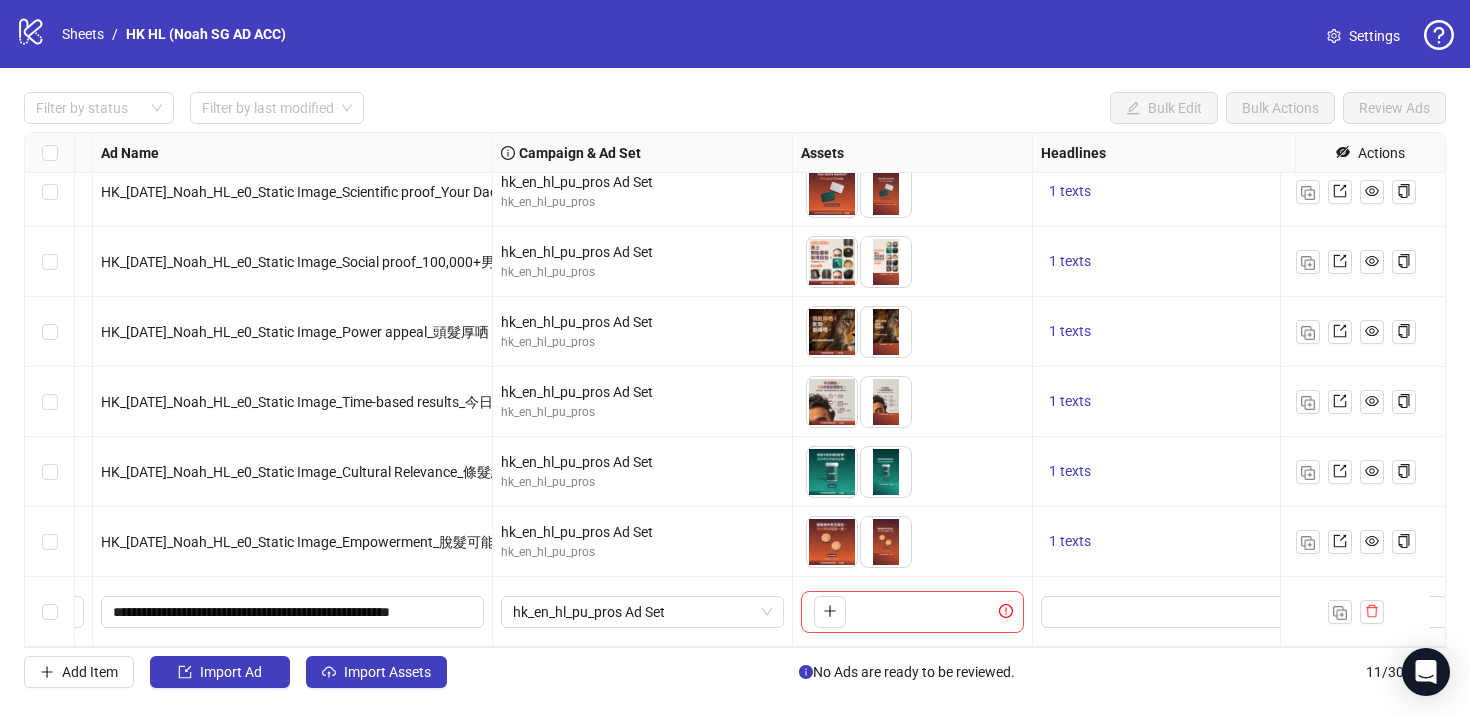 scroll, scrollTop: 311, scrollLeft: 227, axis: both 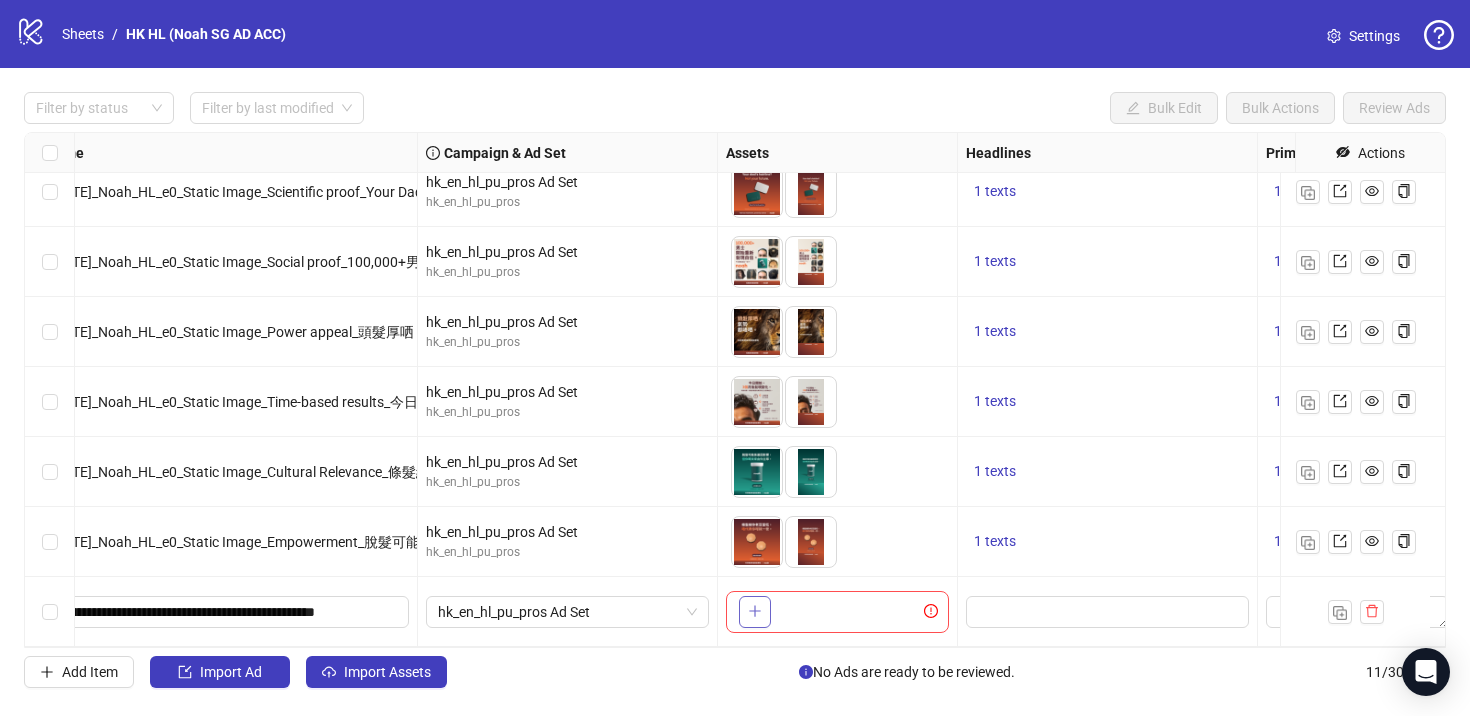 click 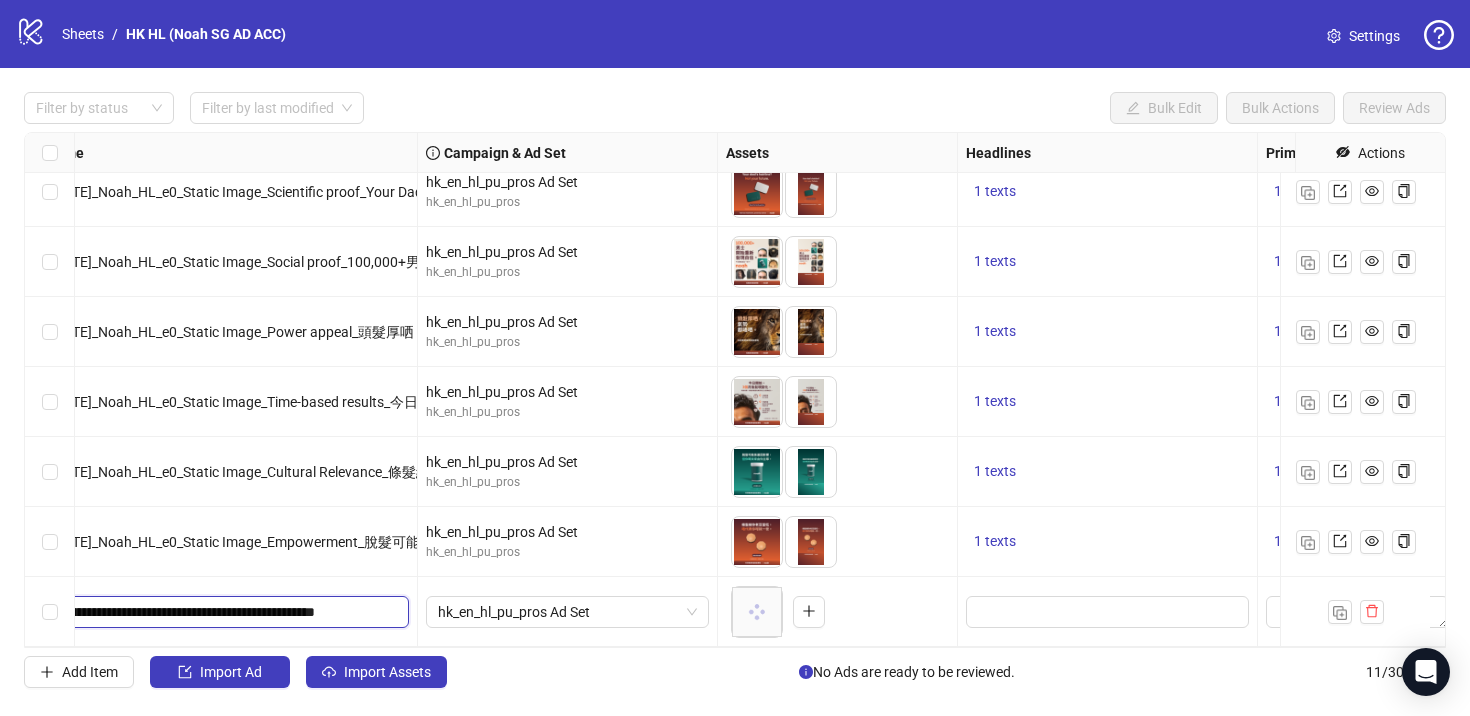 click on "**********" at bounding box center [215, 612] 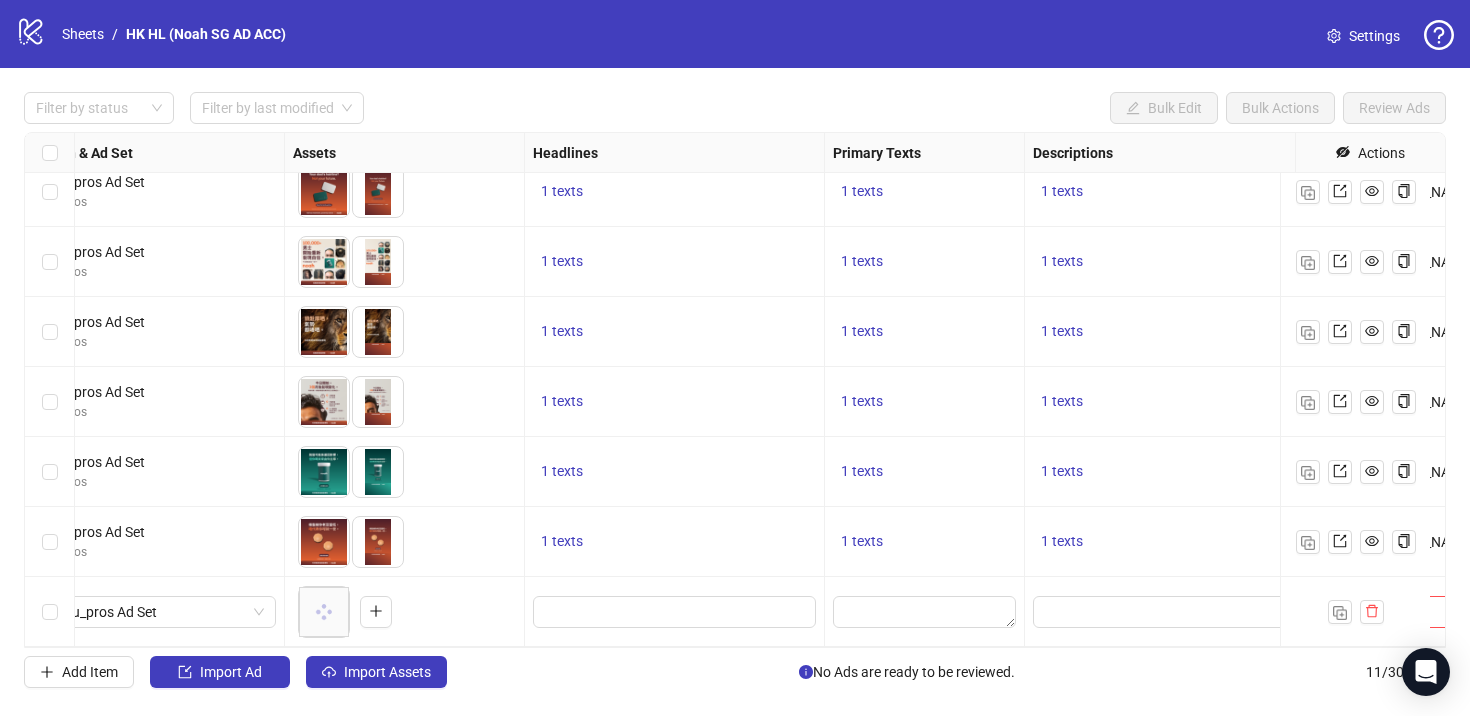 scroll, scrollTop: 311, scrollLeft: 661, axis: both 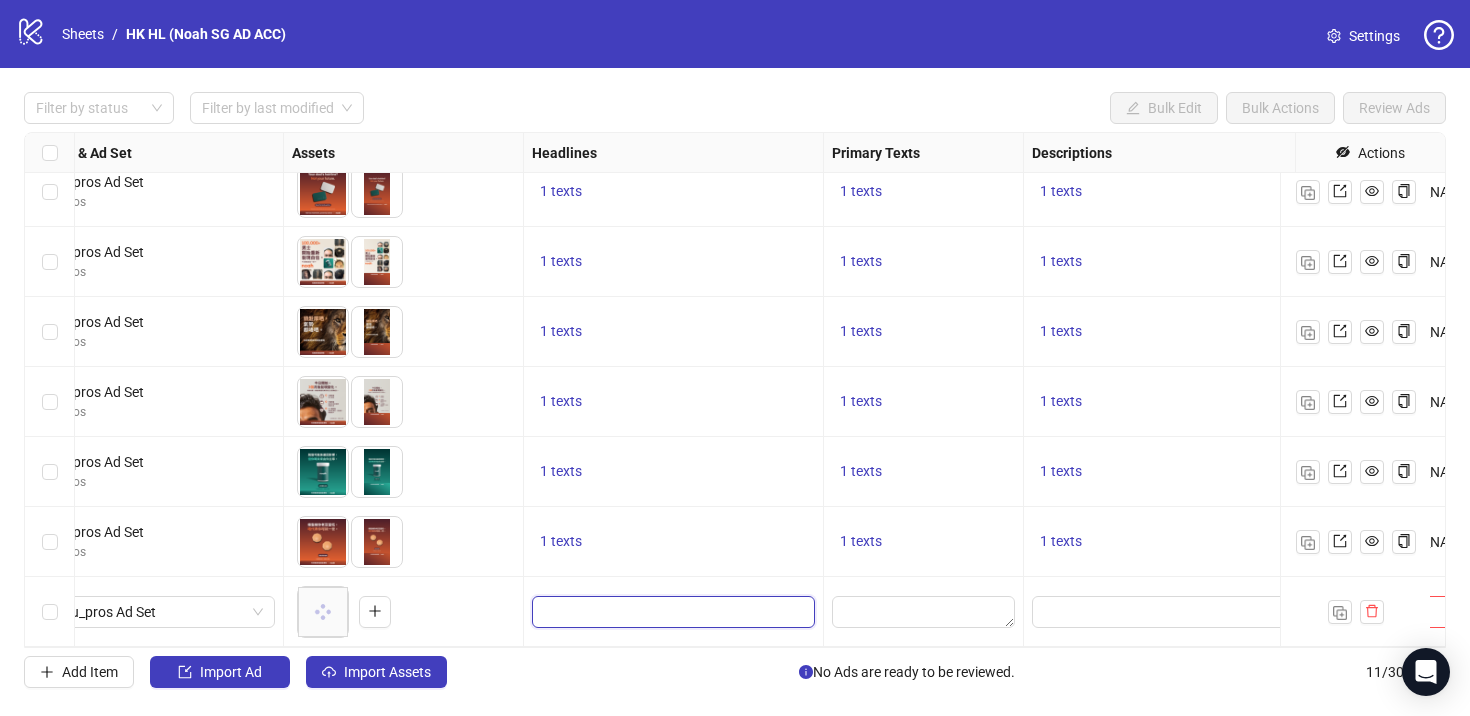 click at bounding box center (671, 612) 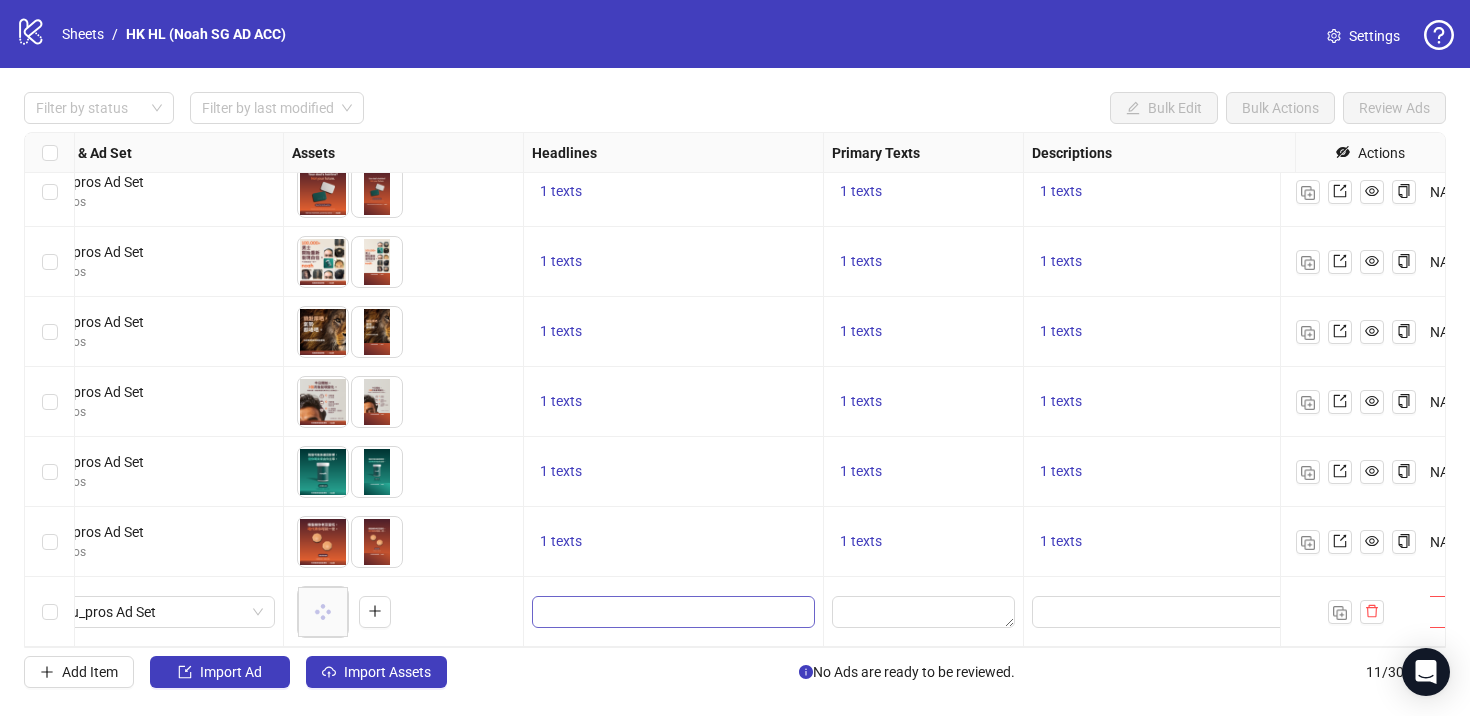 scroll, scrollTop: 0, scrollLeft: 0, axis: both 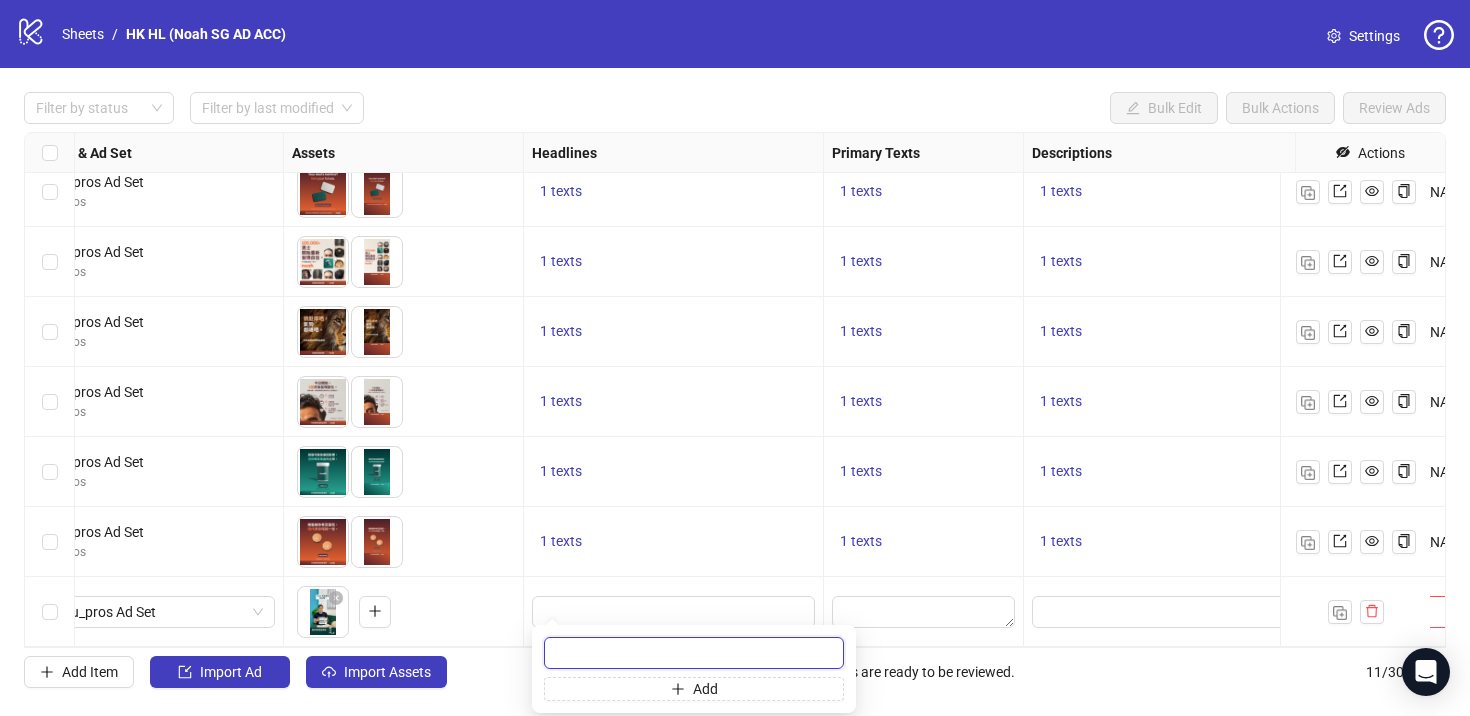 paste on "**********" 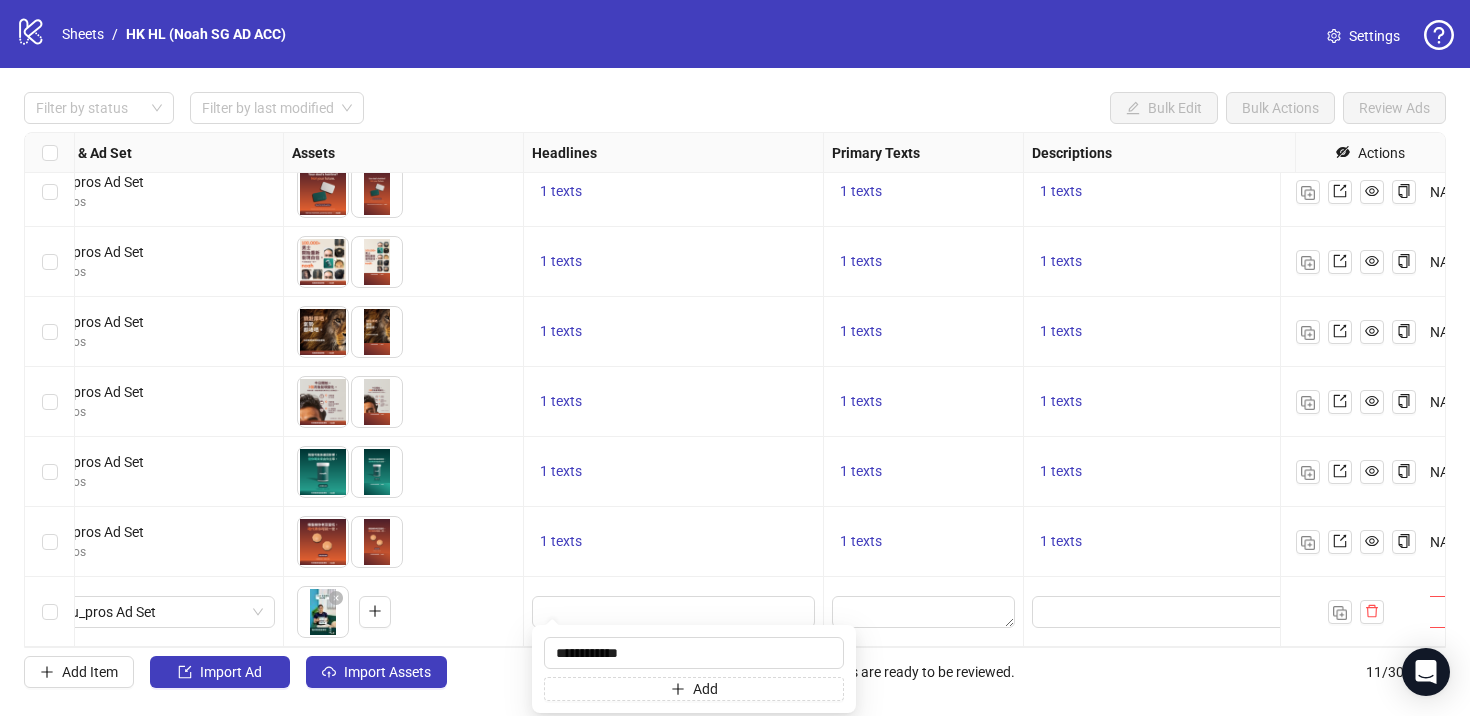 click on "1 texts" at bounding box center [924, 542] 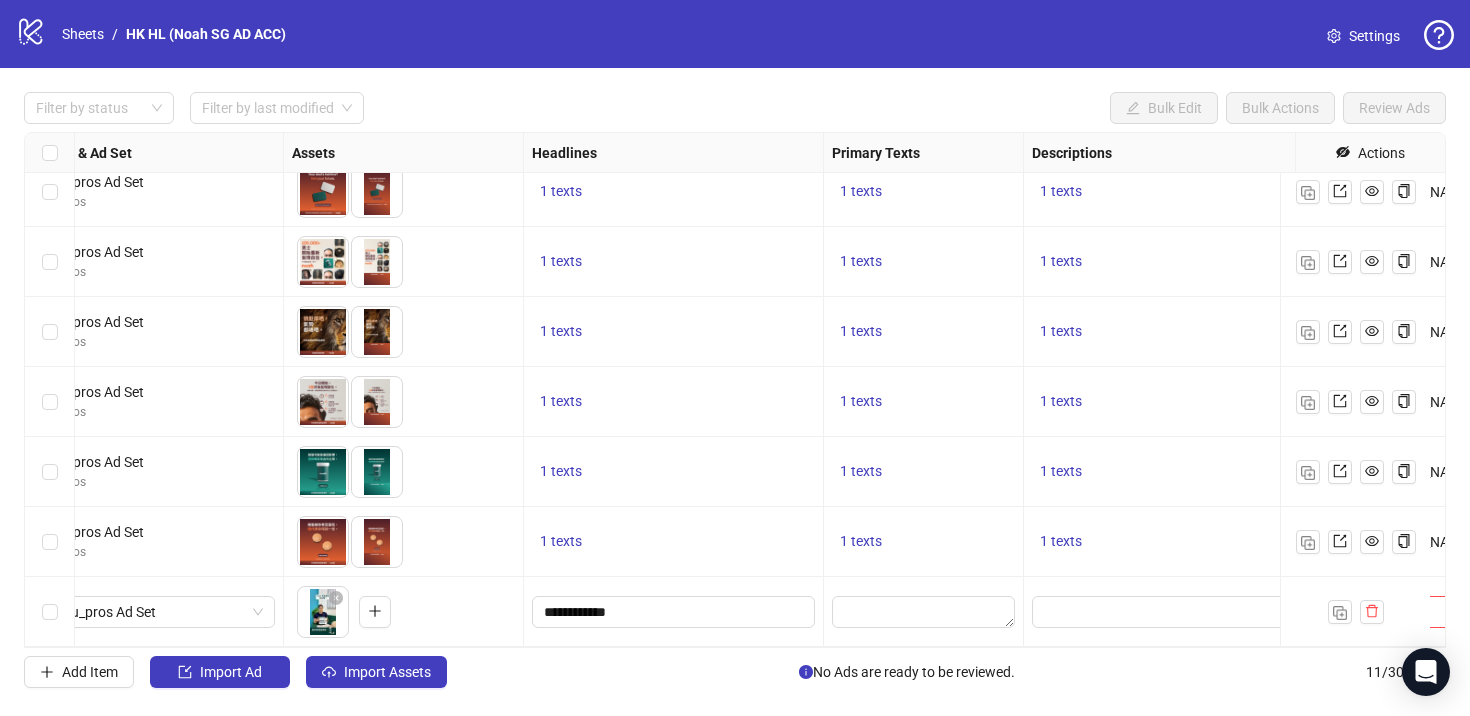 scroll, scrollTop: 311, scrollLeft: 771, axis: both 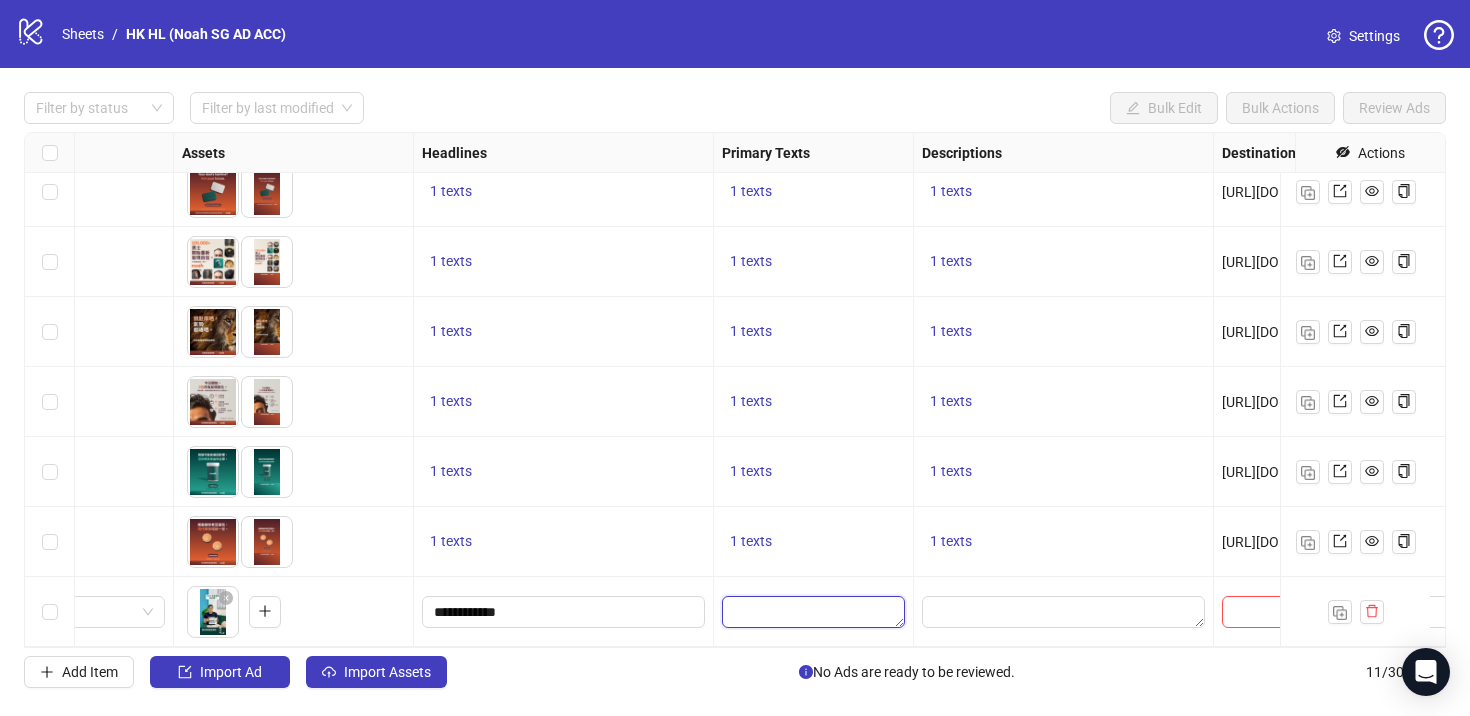 click at bounding box center (813, 612) 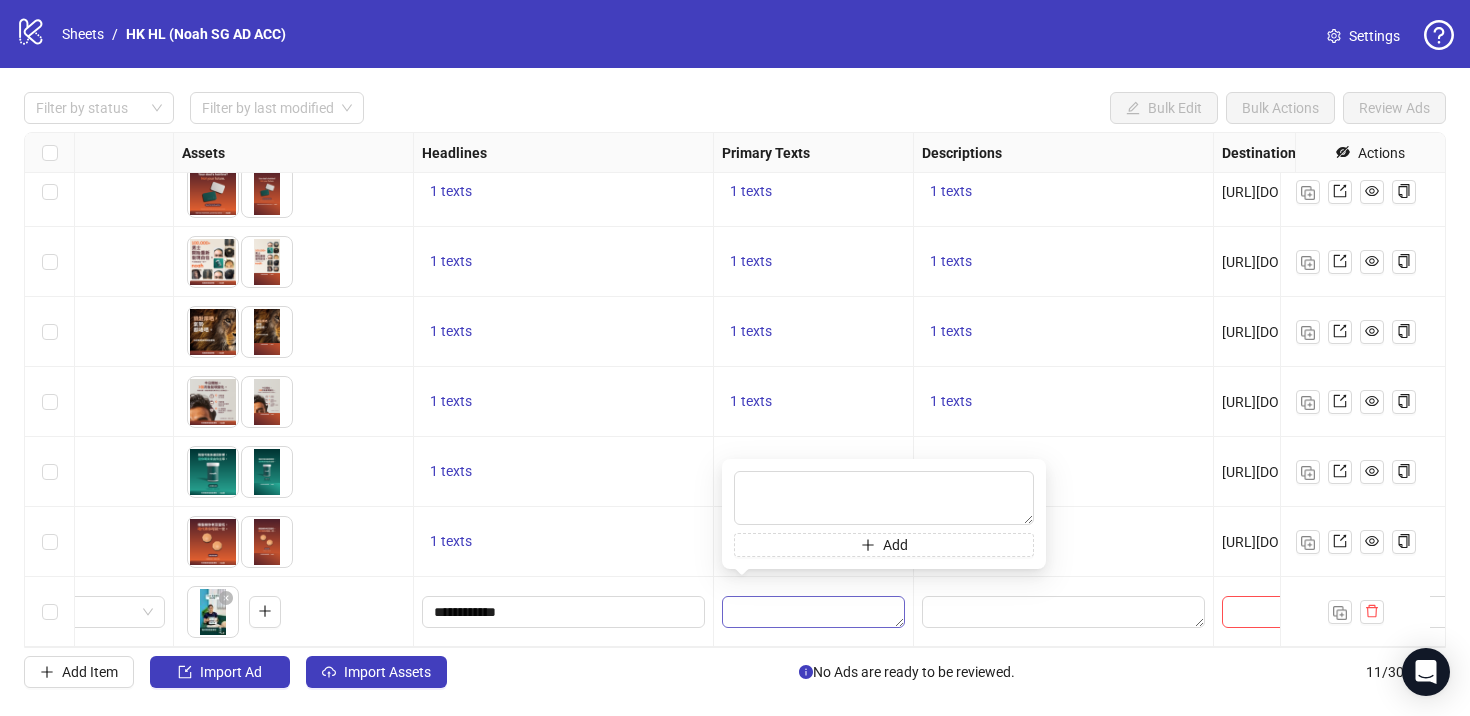 type on "**********" 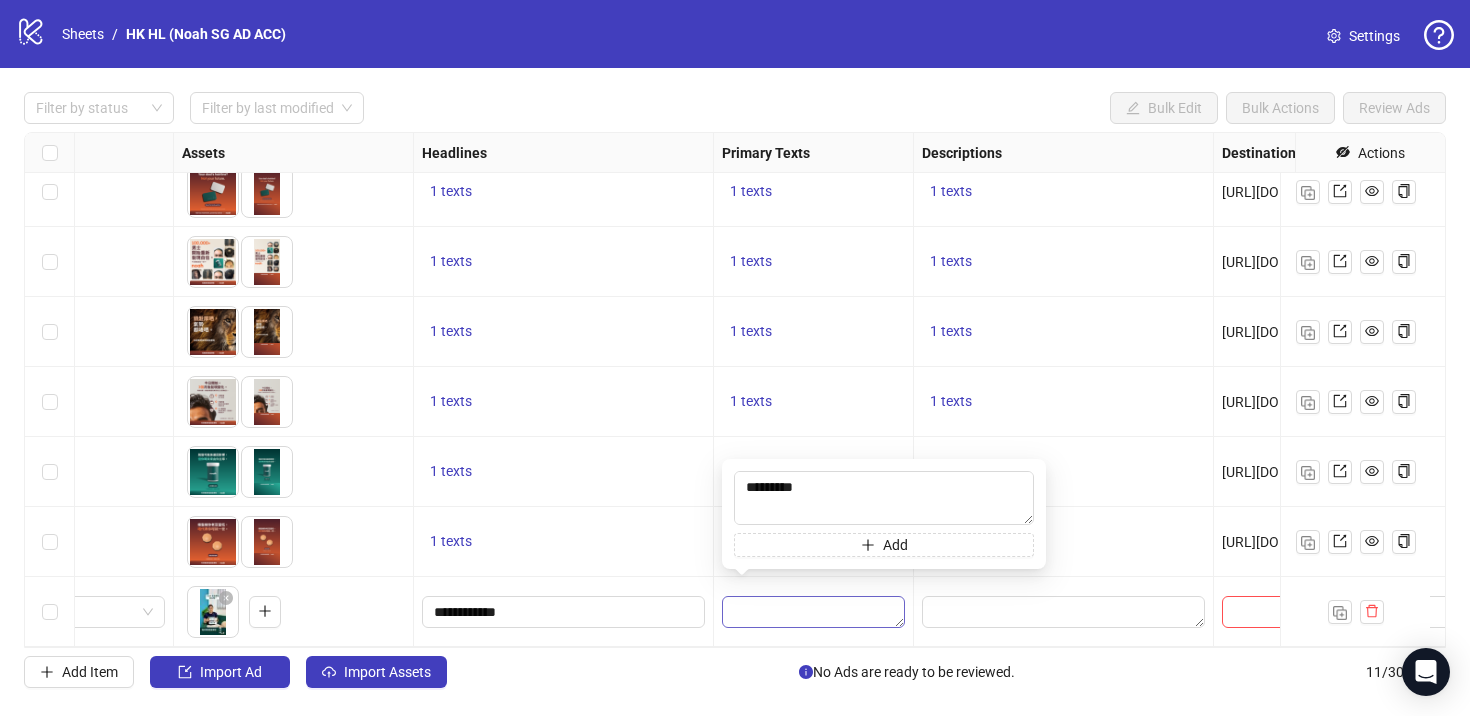 scroll, scrollTop: 103, scrollLeft: 0, axis: vertical 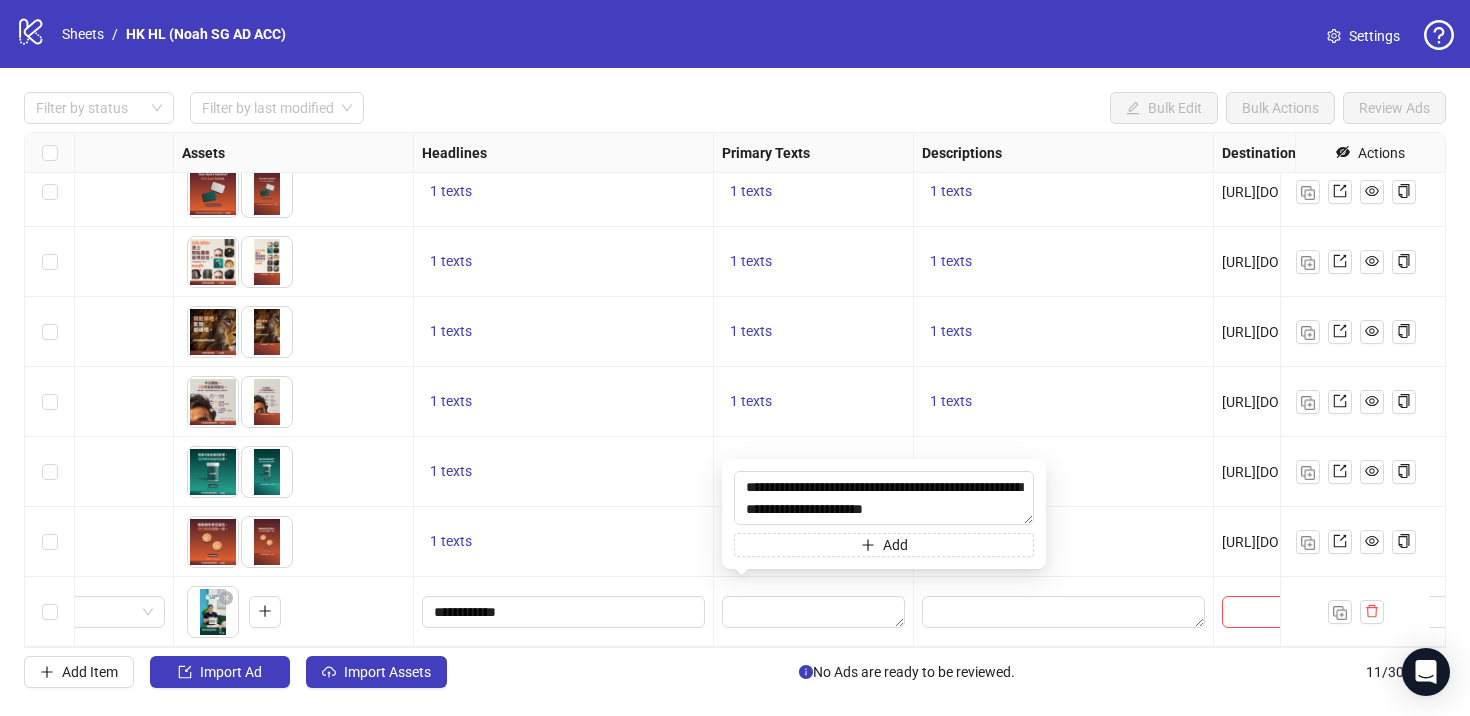 click on "1 texts" at bounding box center [814, 472] 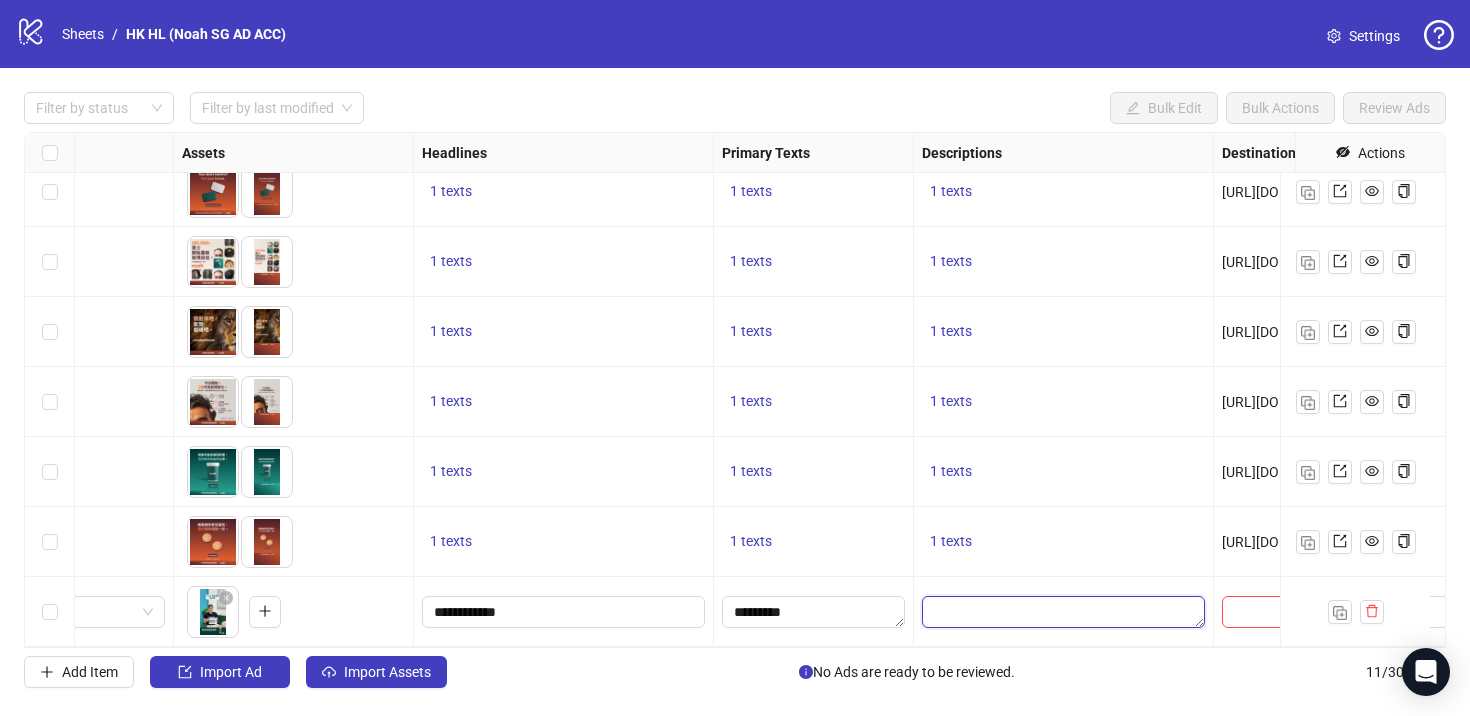 click at bounding box center [1063, 612] 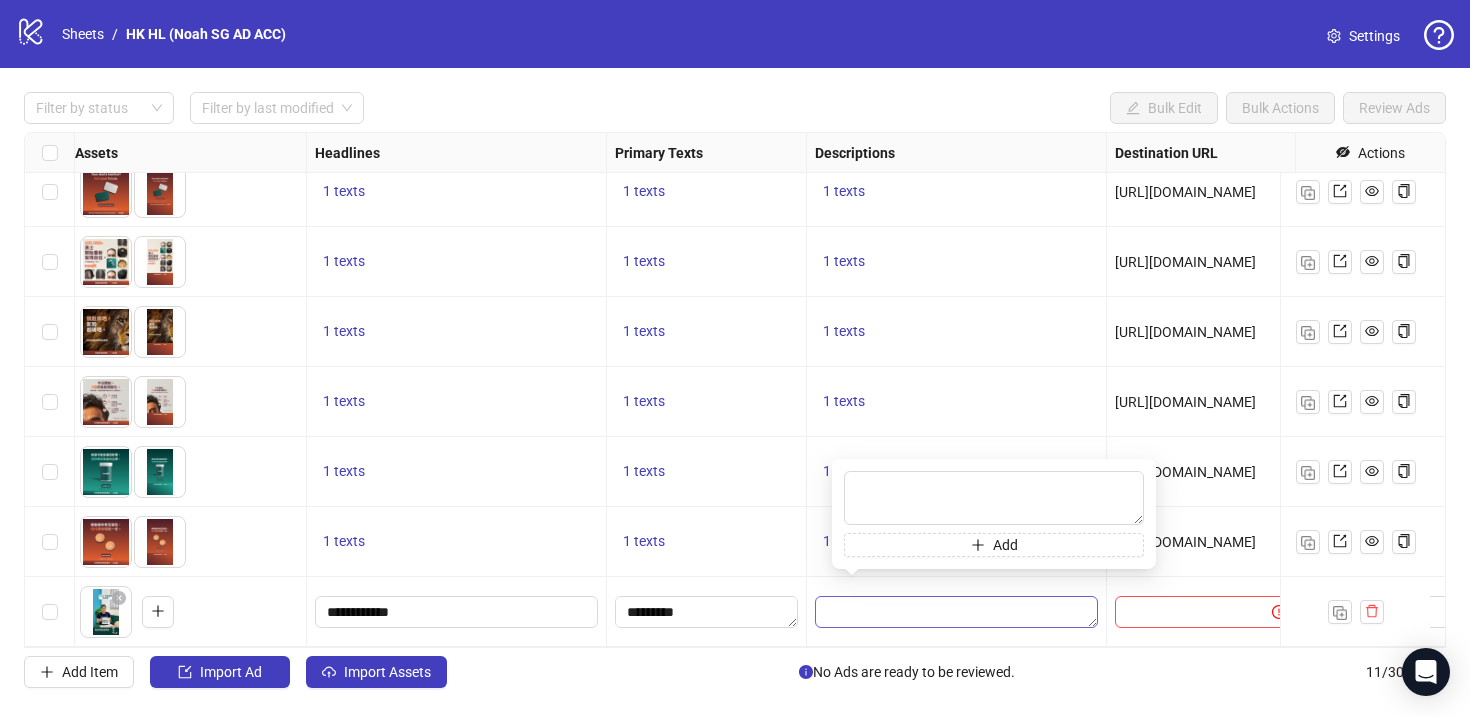 scroll, scrollTop: 311, scrollLeft: 913, axis: both 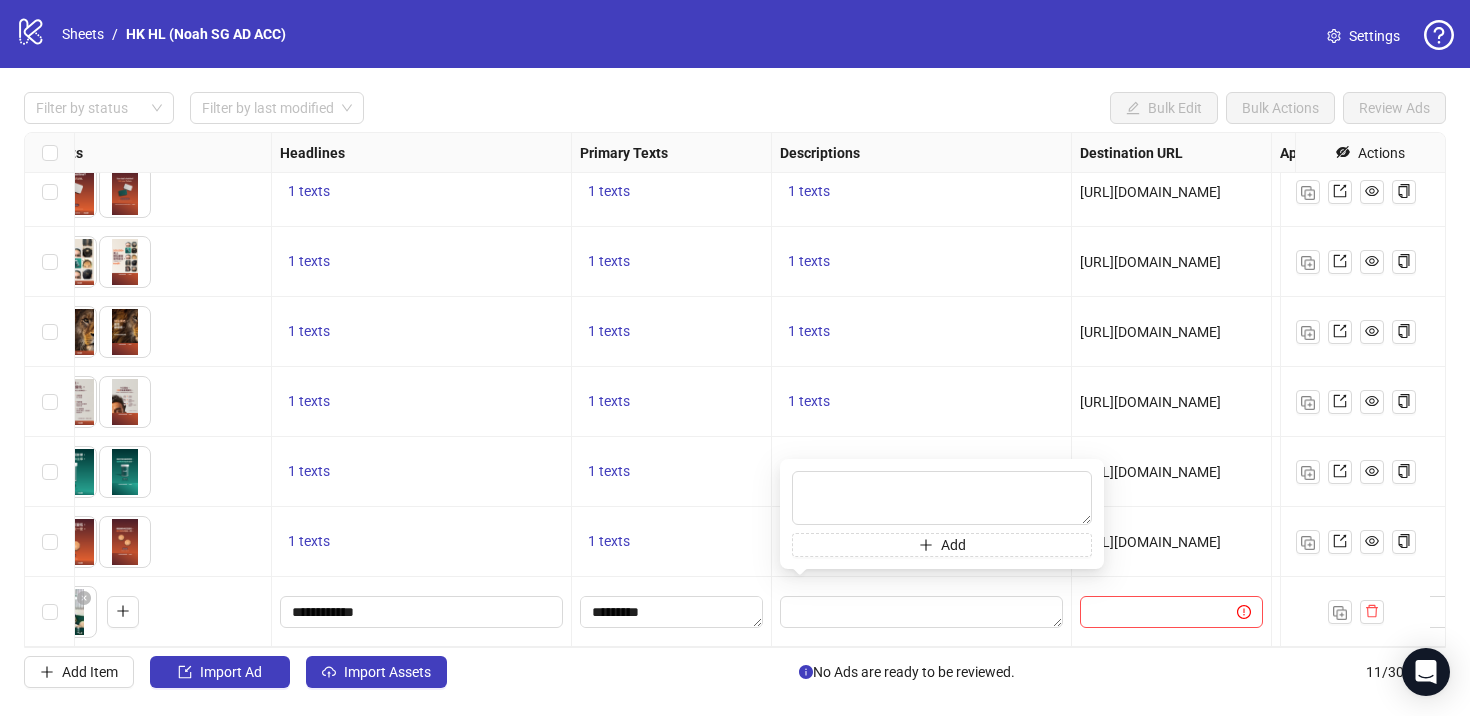 click on "1 texts" at bounding box center [921, 472] 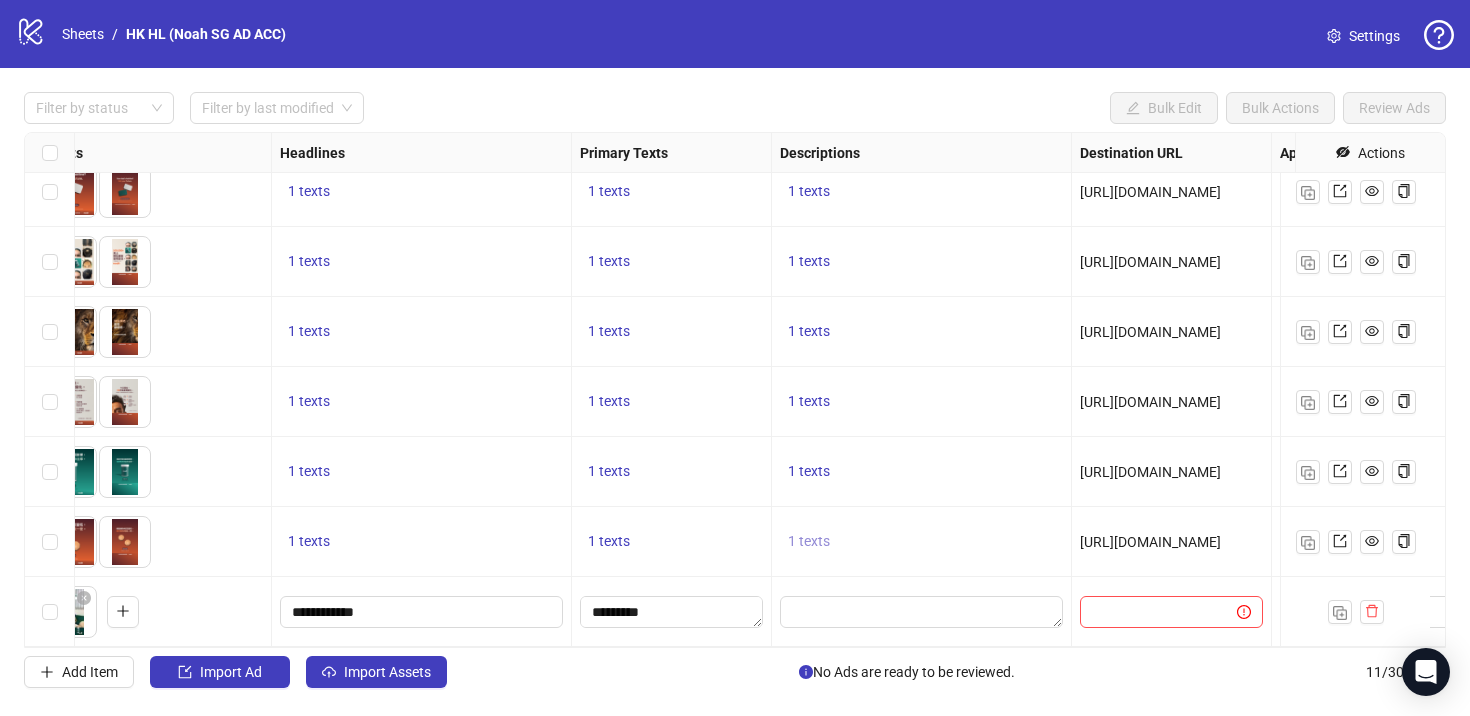 click on "1 texts" at bounding box center [809, 541] 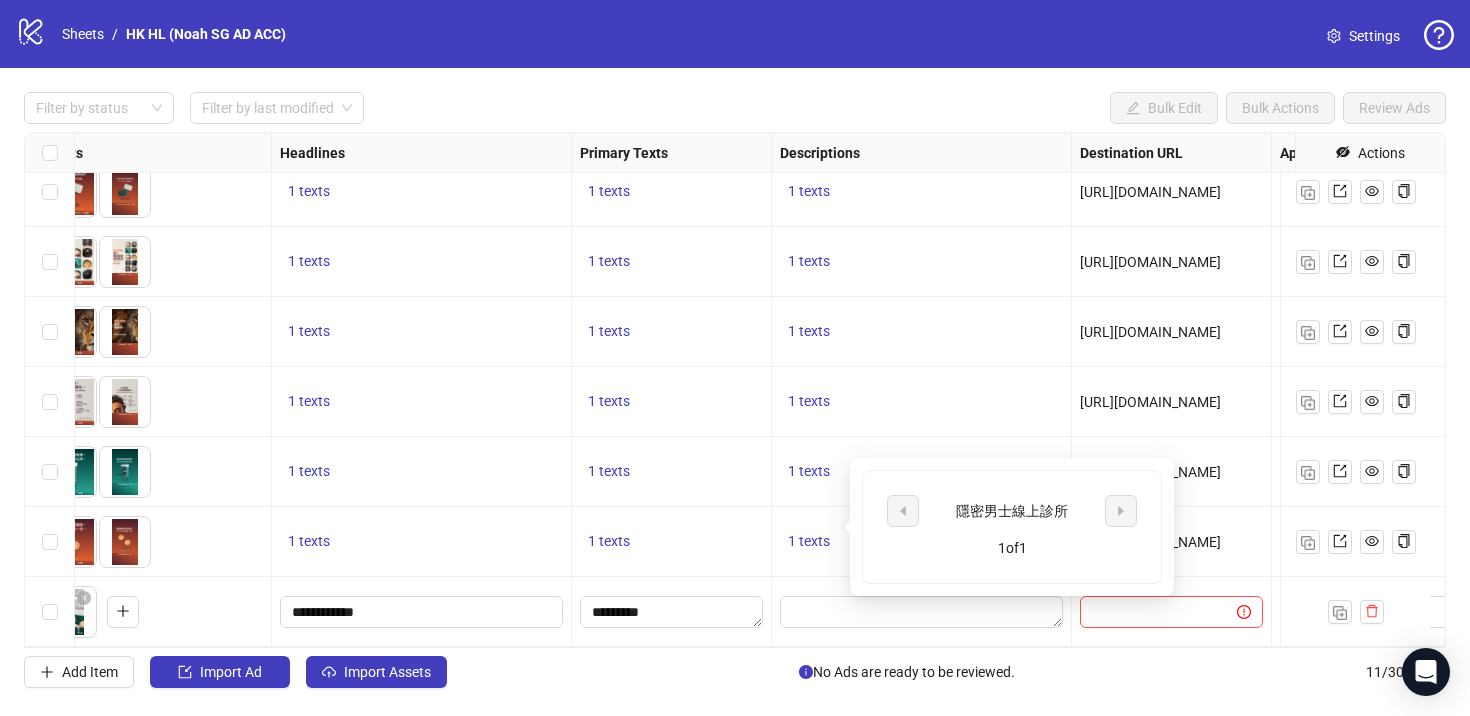 click on "隱密男士線上診所" at bounding box center [1012, 511] 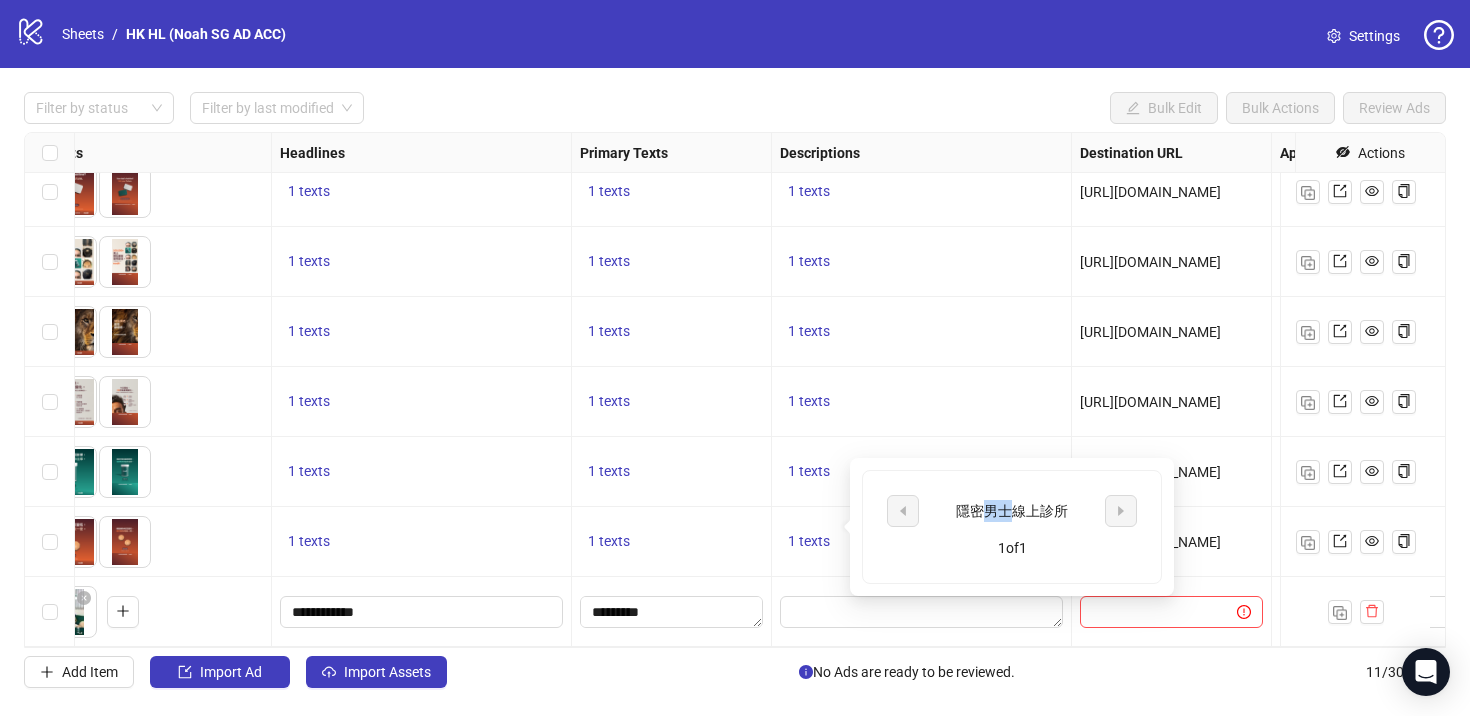 click on "隱密男士線上診所" at bounding box center [1012, 511] 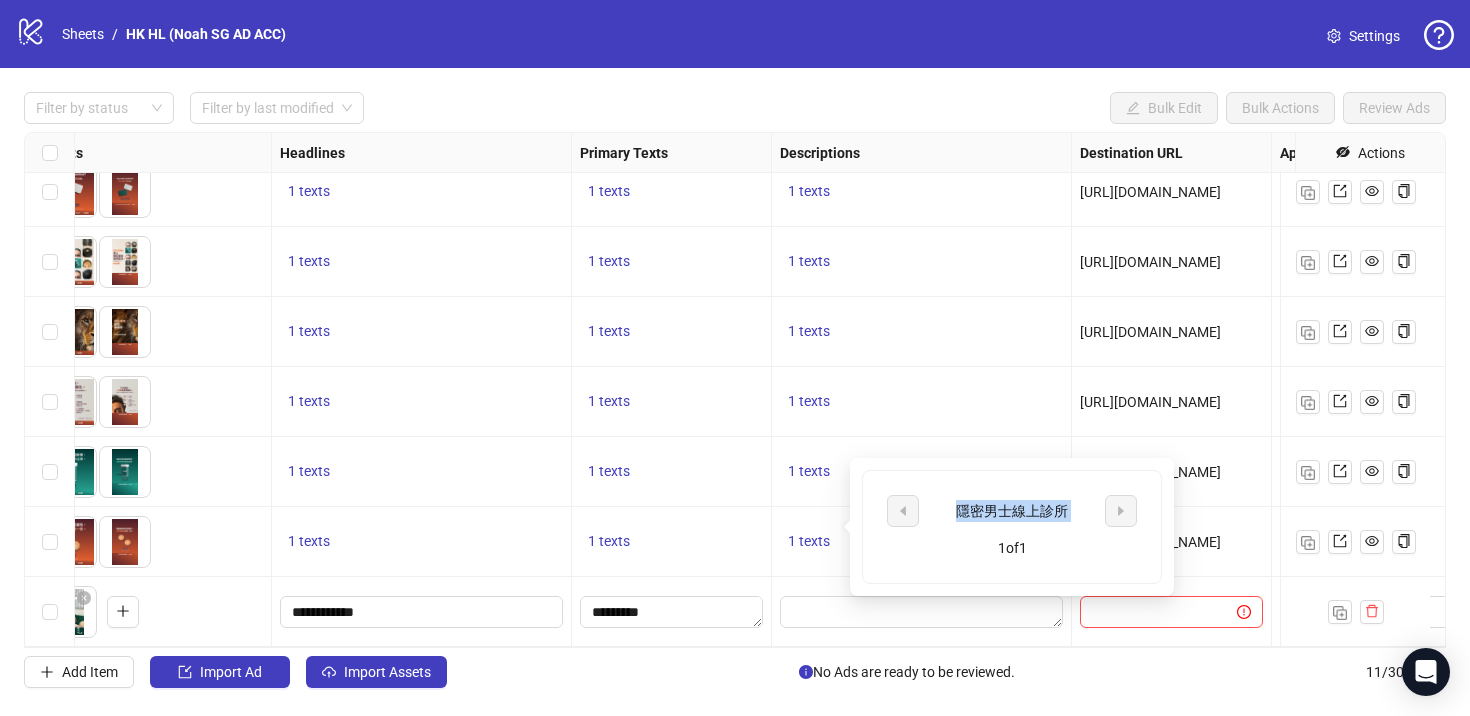 copy on "隱密男士線上診所" 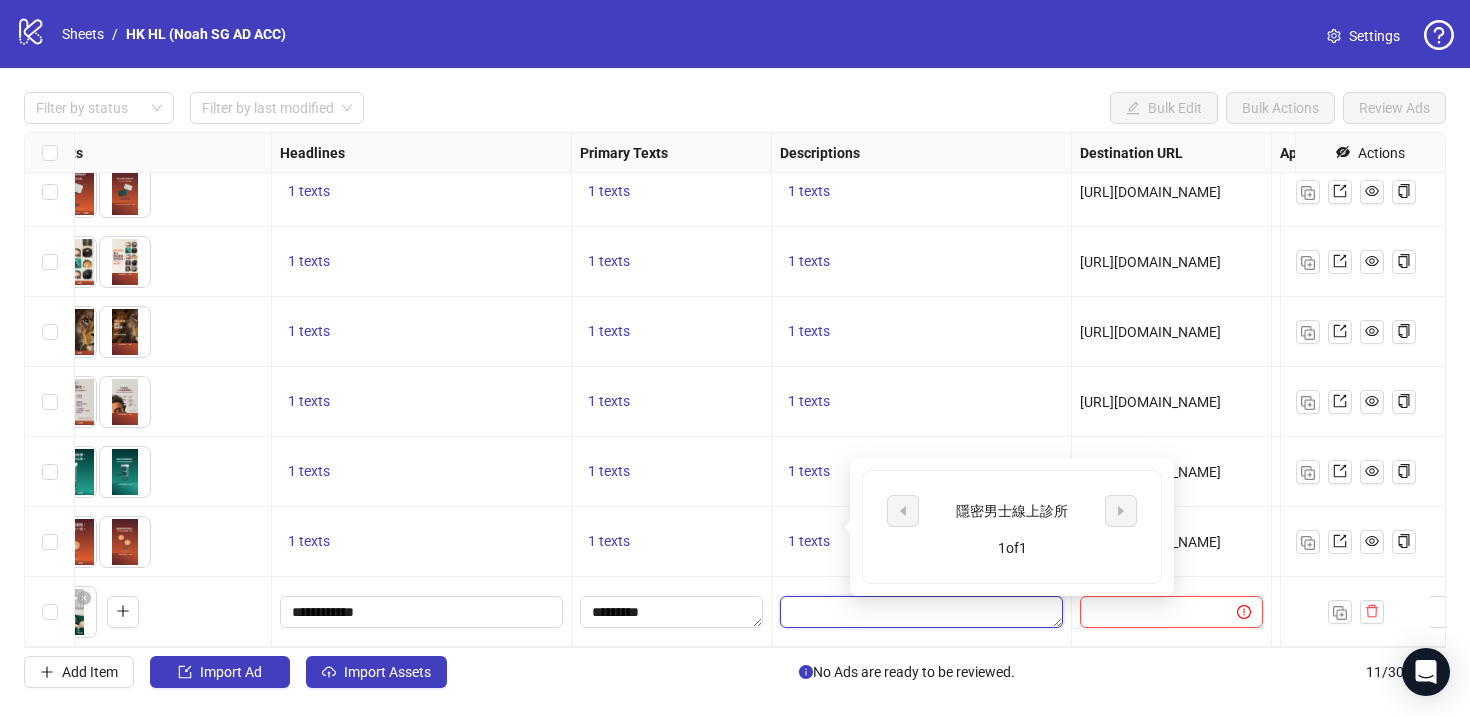 click at bounding box center (921, 612) 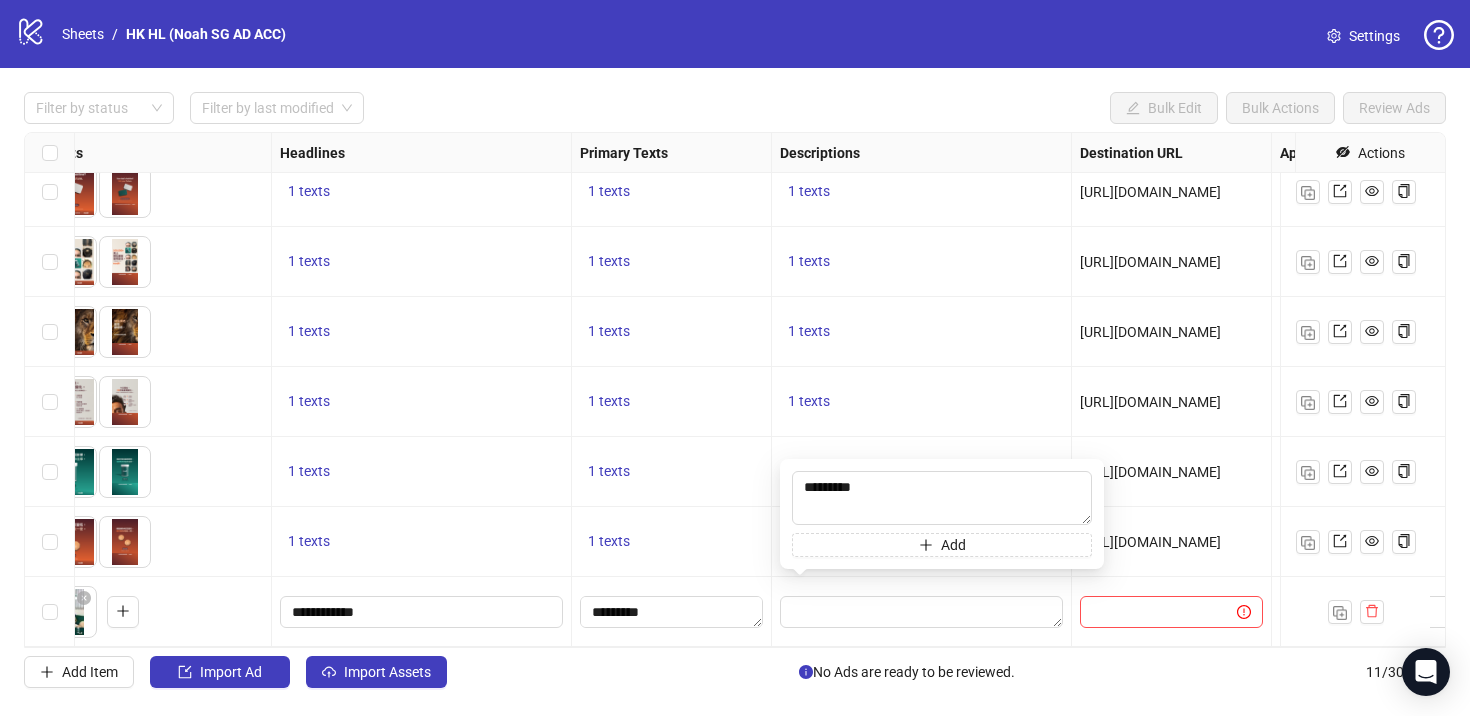 type on "********" 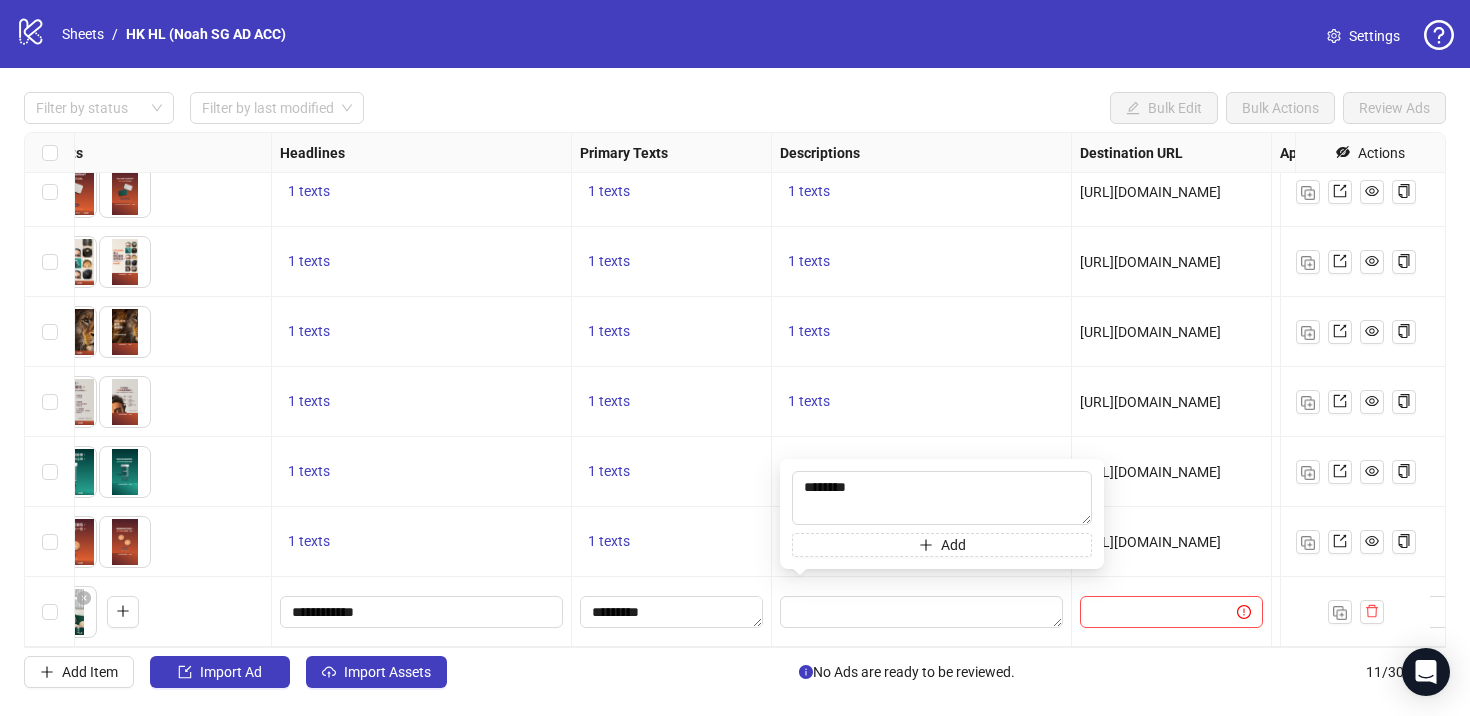 click on "1 texts" at bounding box center [922, 402] 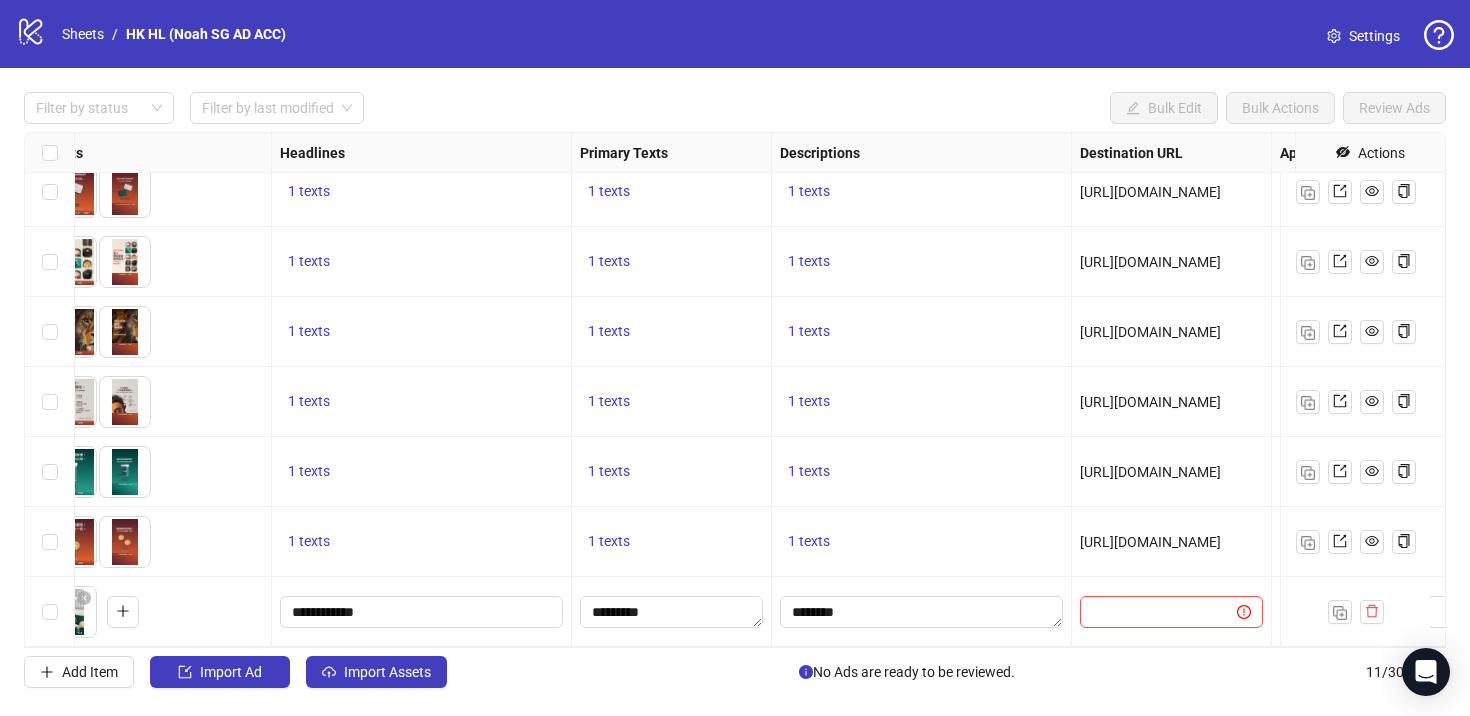 scroll, scrollTop: 311, scrollLeft: 1191, axis: both 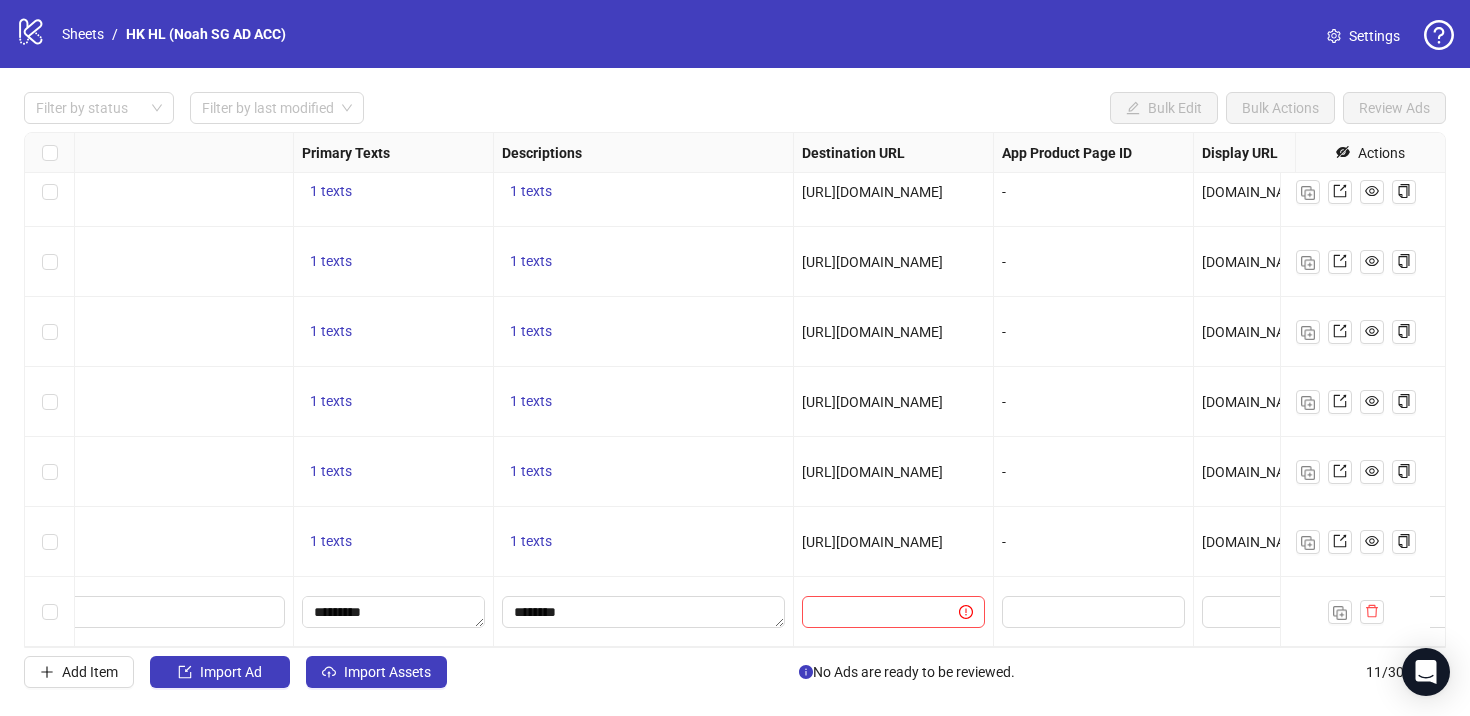 click on "[URL][DOMAIN_NAME]" at bounding box center (872, 542) 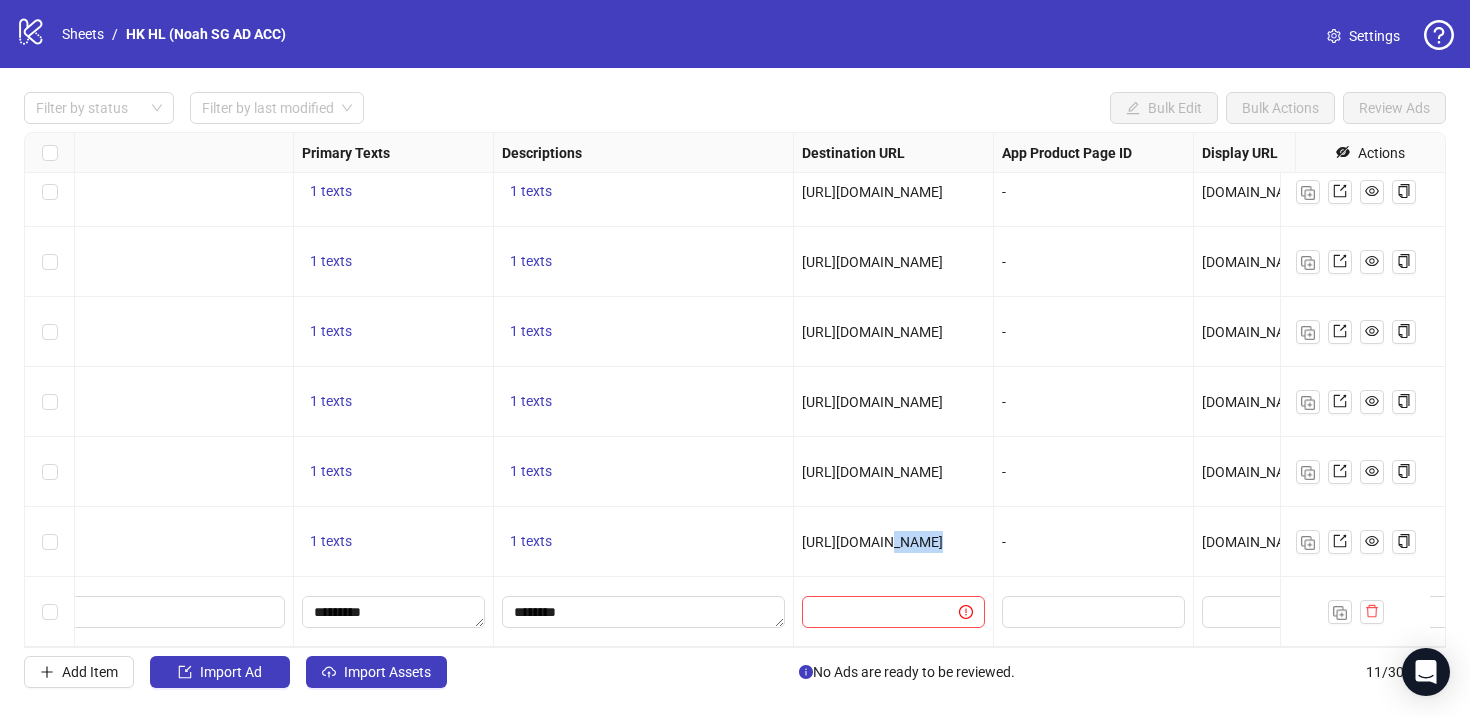 click on "[URL][DOMAIN_NAME]" at bounding box center (872, 542) 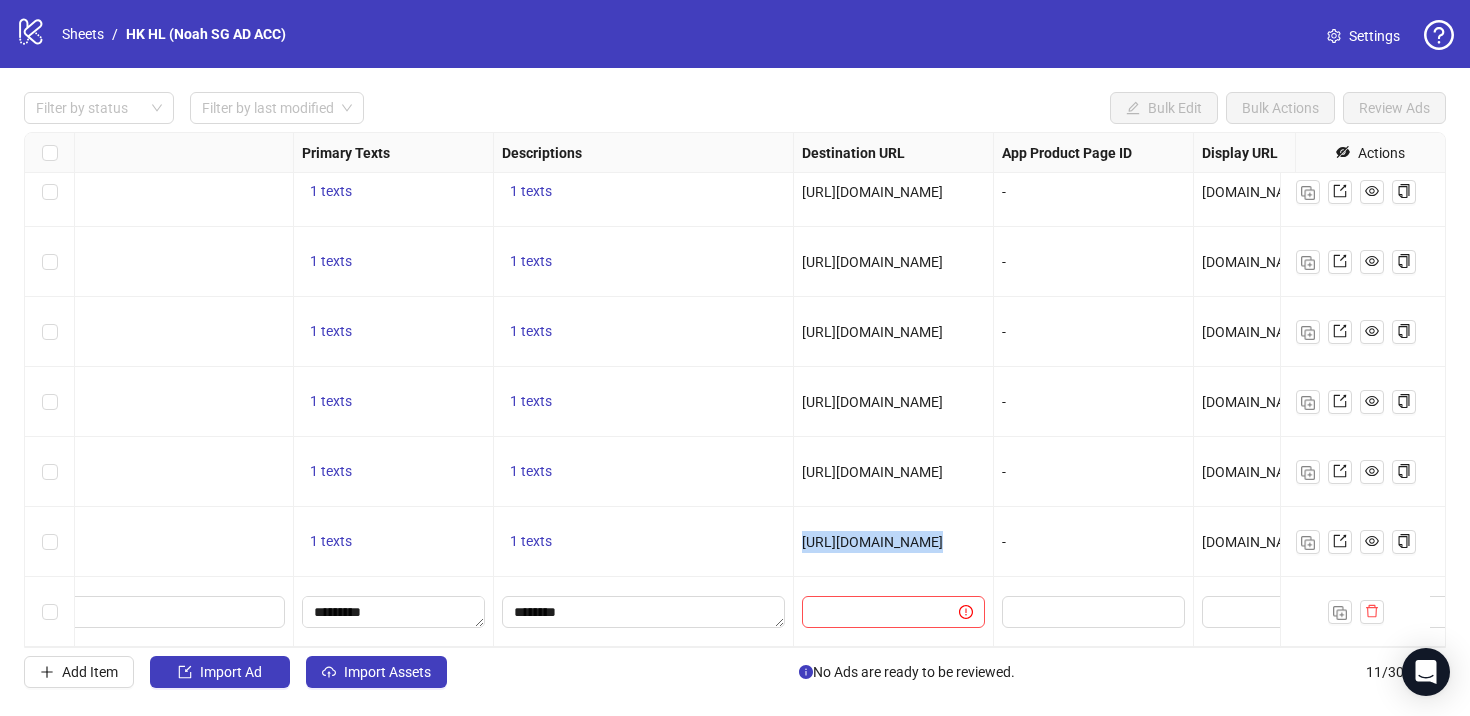 copy on "[URL][DOMAIN_NAME]" 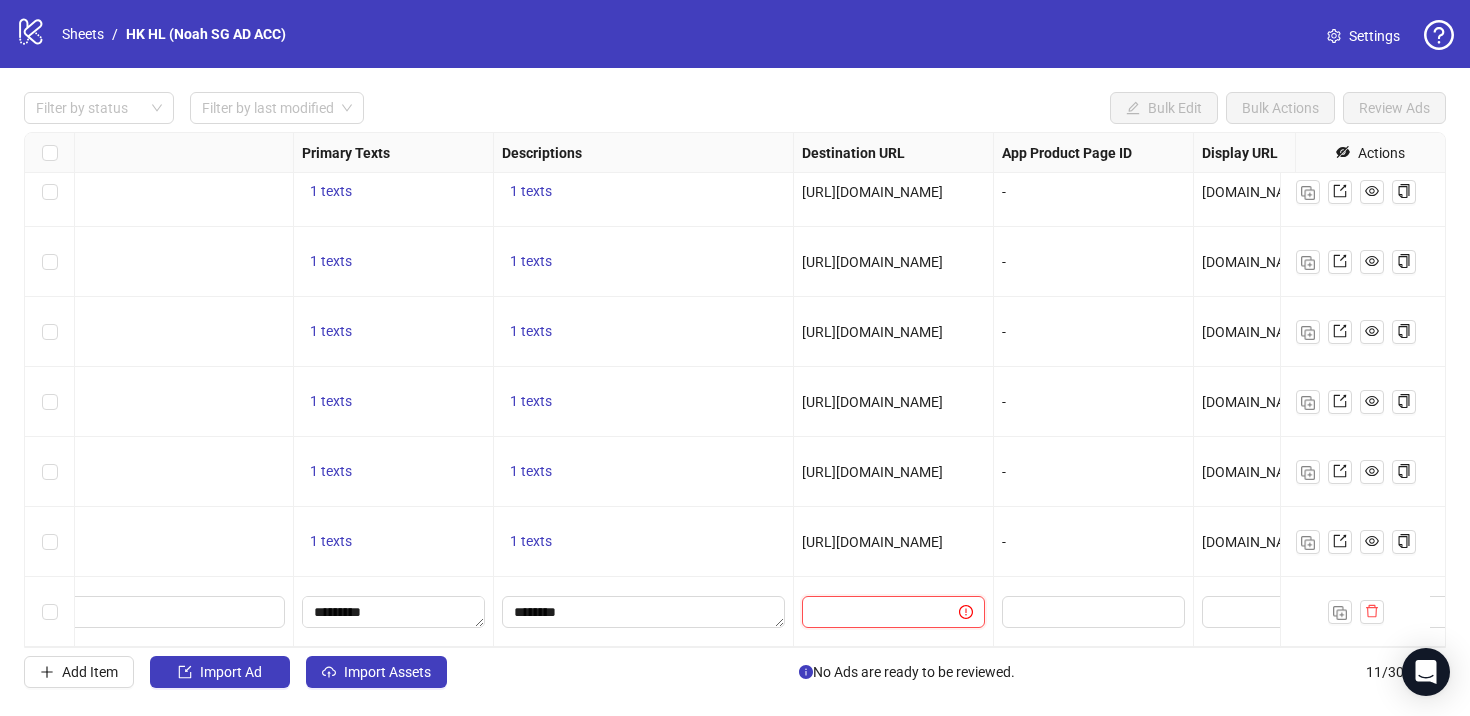 click at bounding box center [872, 612] 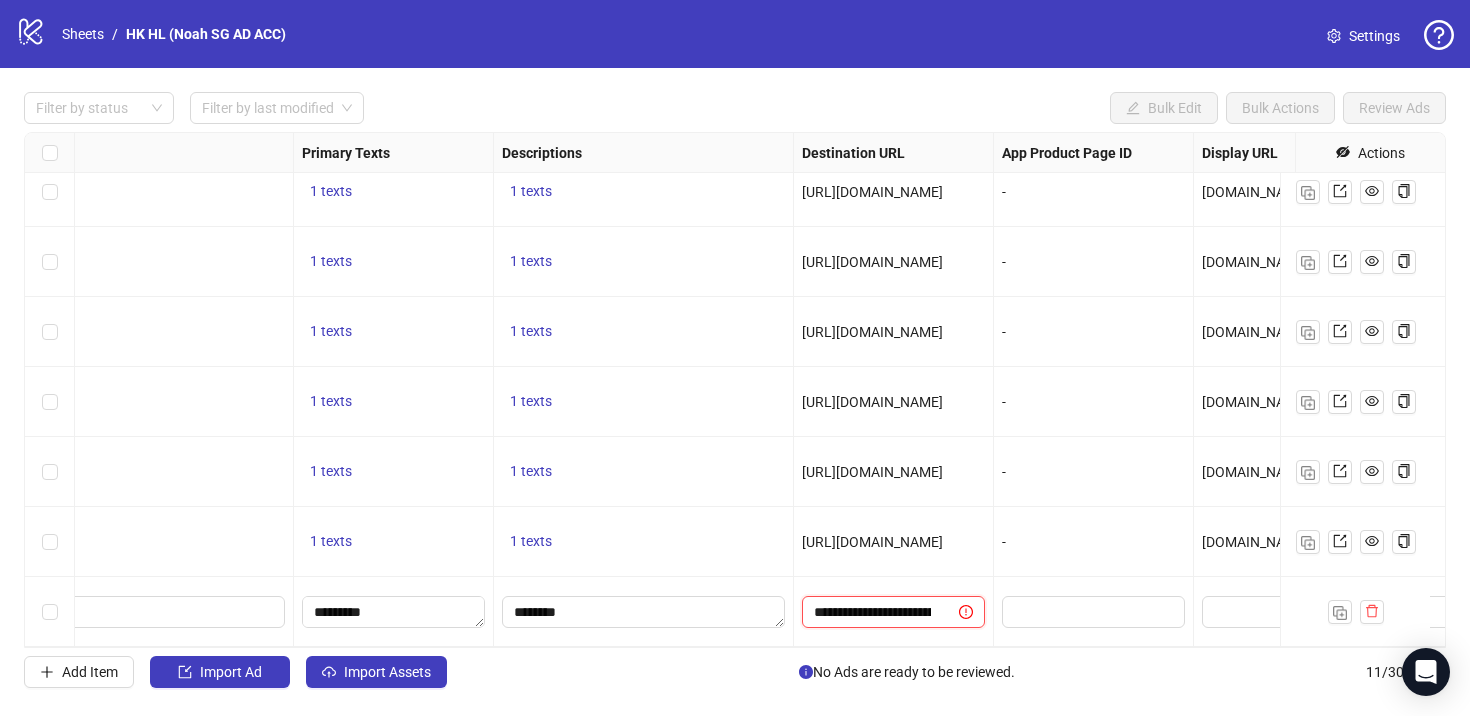 scroll, scrollTop: 0, scrollLeft: 169, axis: horizontal 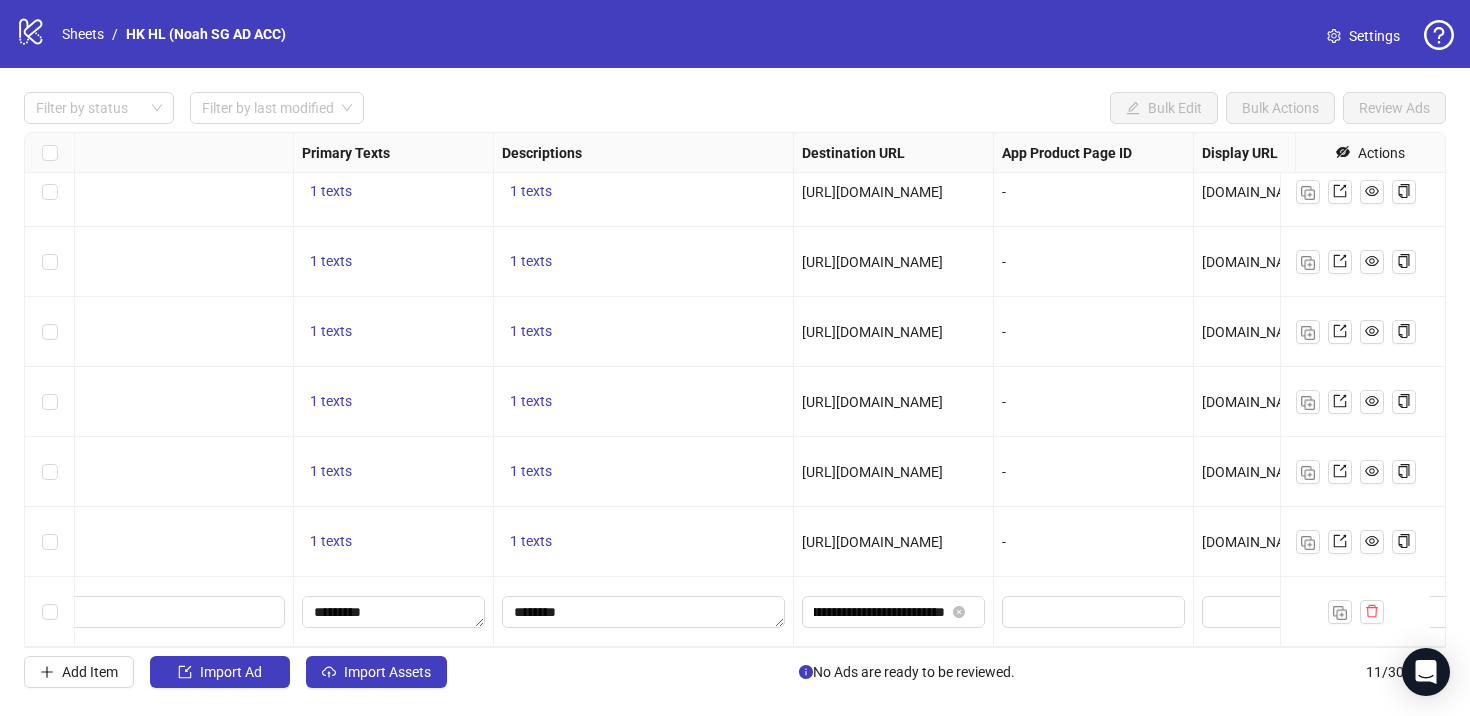 click on "[URL][DOMAIN_NAME]" at bounding box center (894, 542) 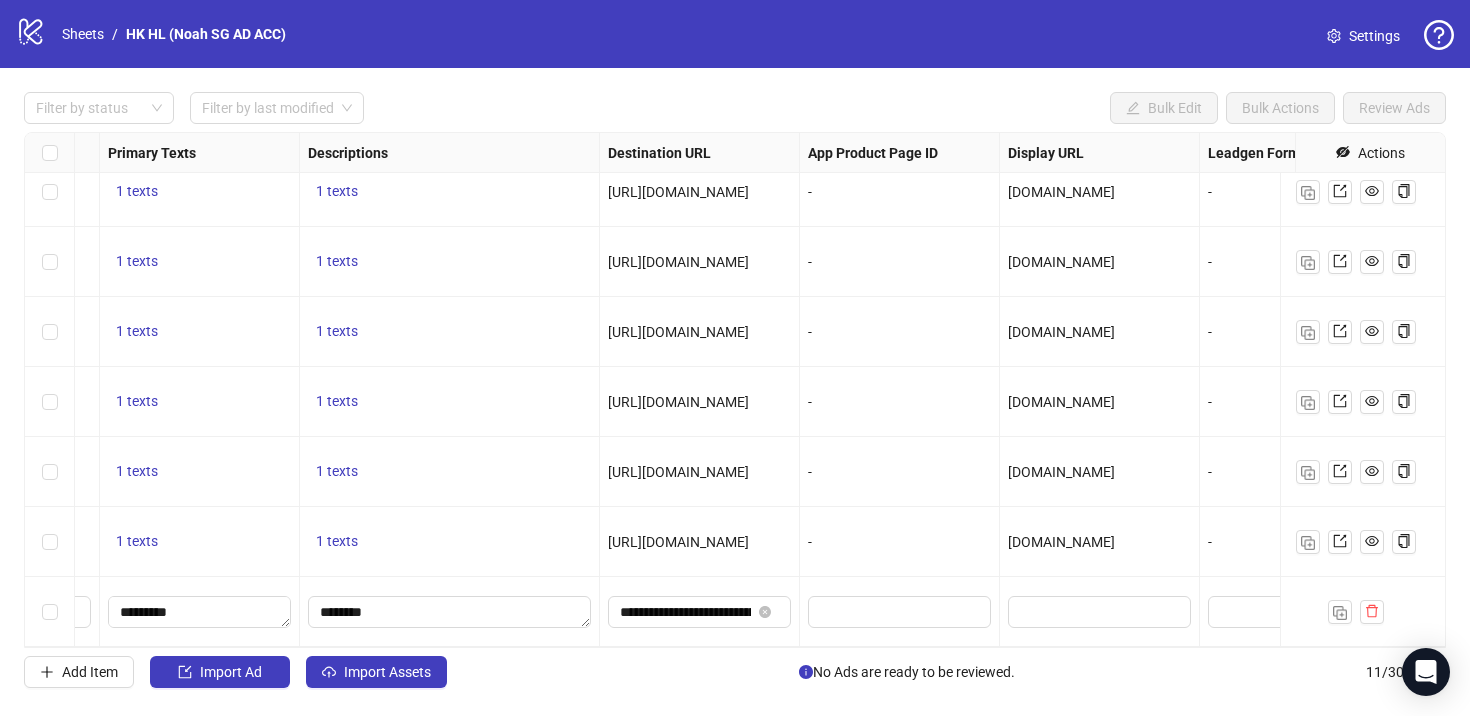 scroll, scrollTop: 311, scrollLeft: 1614, axis: both 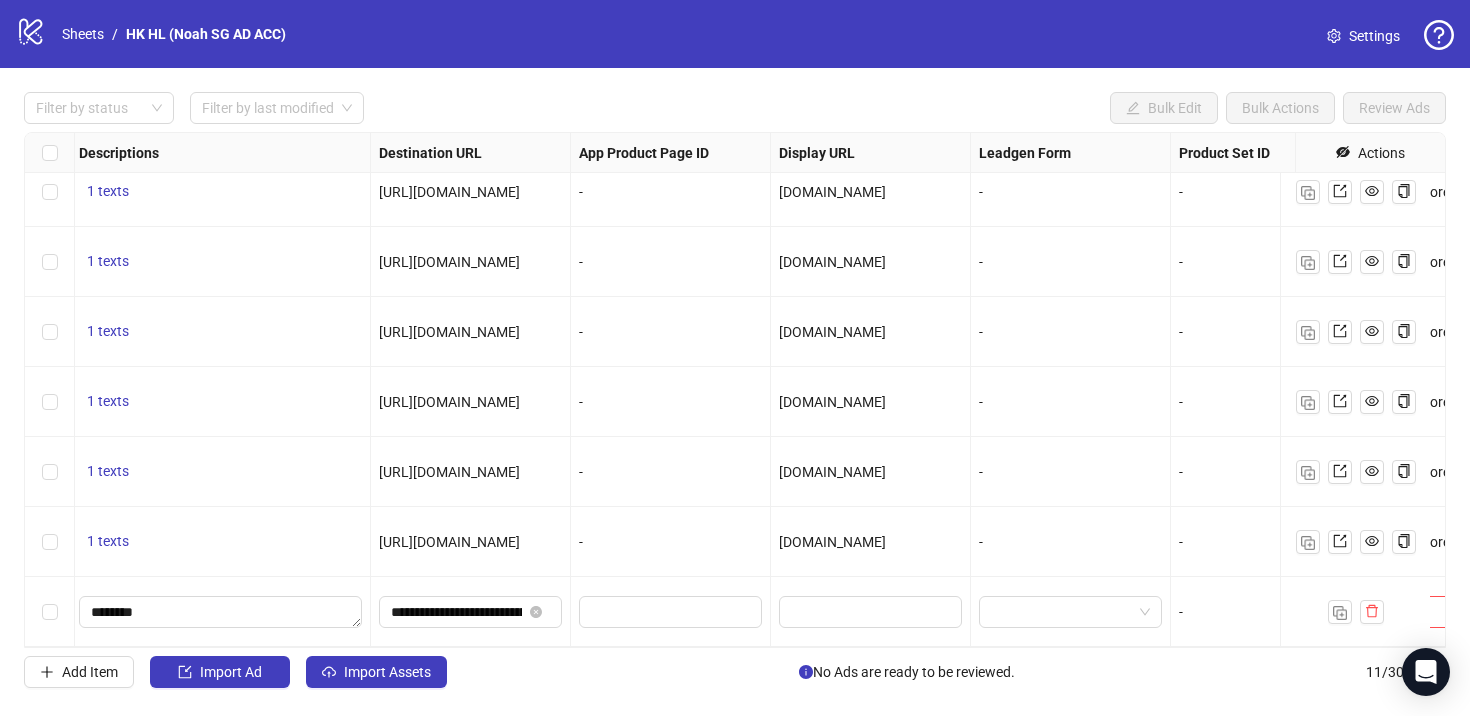 click on "[DOMAIN_NAME]" at bounding box center [832, 542] 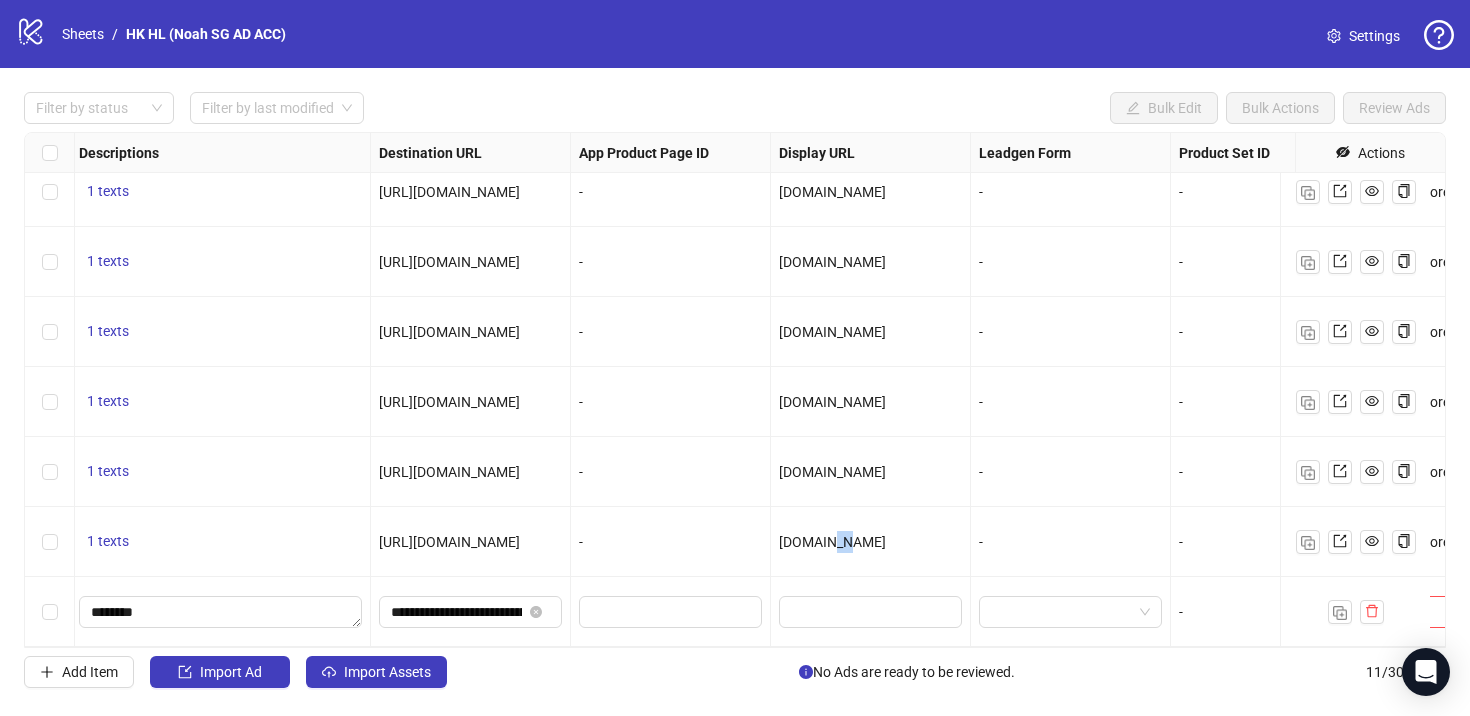 click on "[DOMAIN_NAME]" at bounding box center (832, 542) 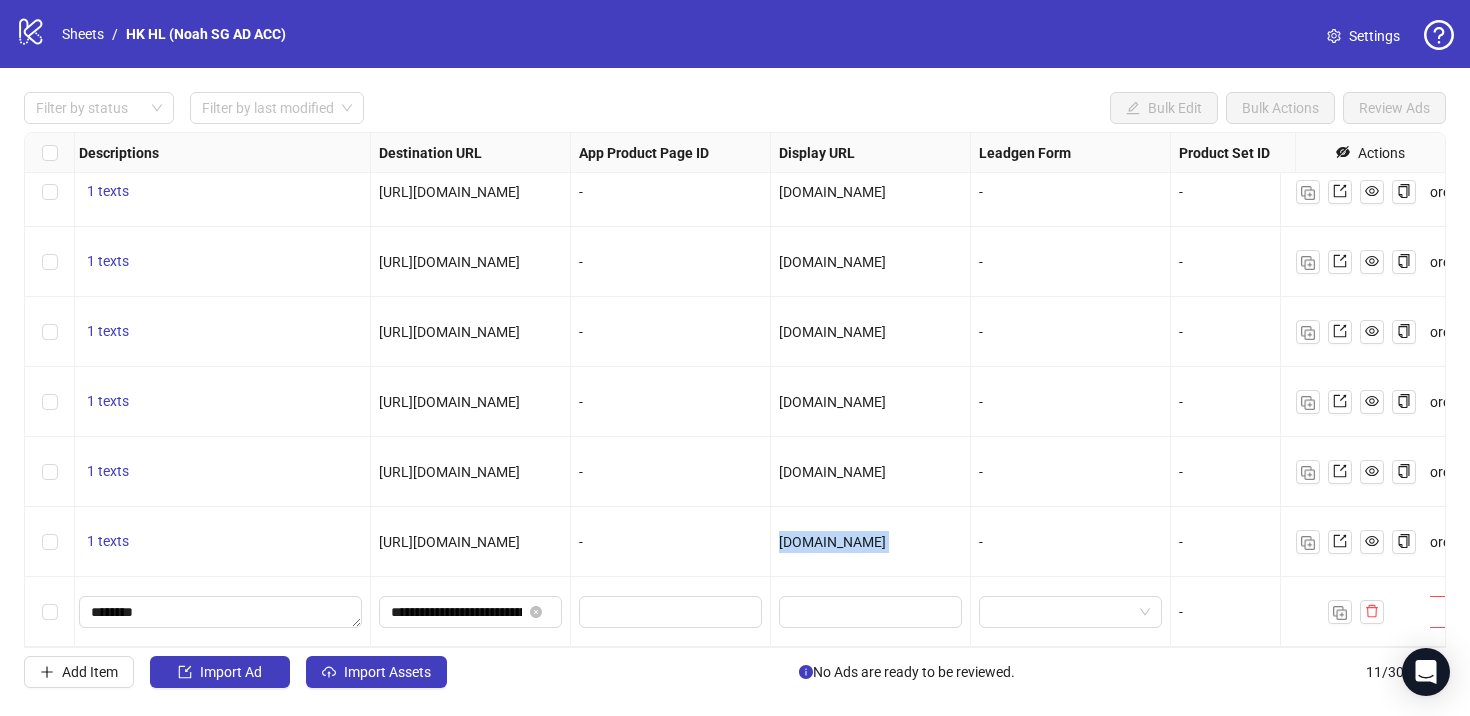 copy on "[DOMAIN_NAME]" 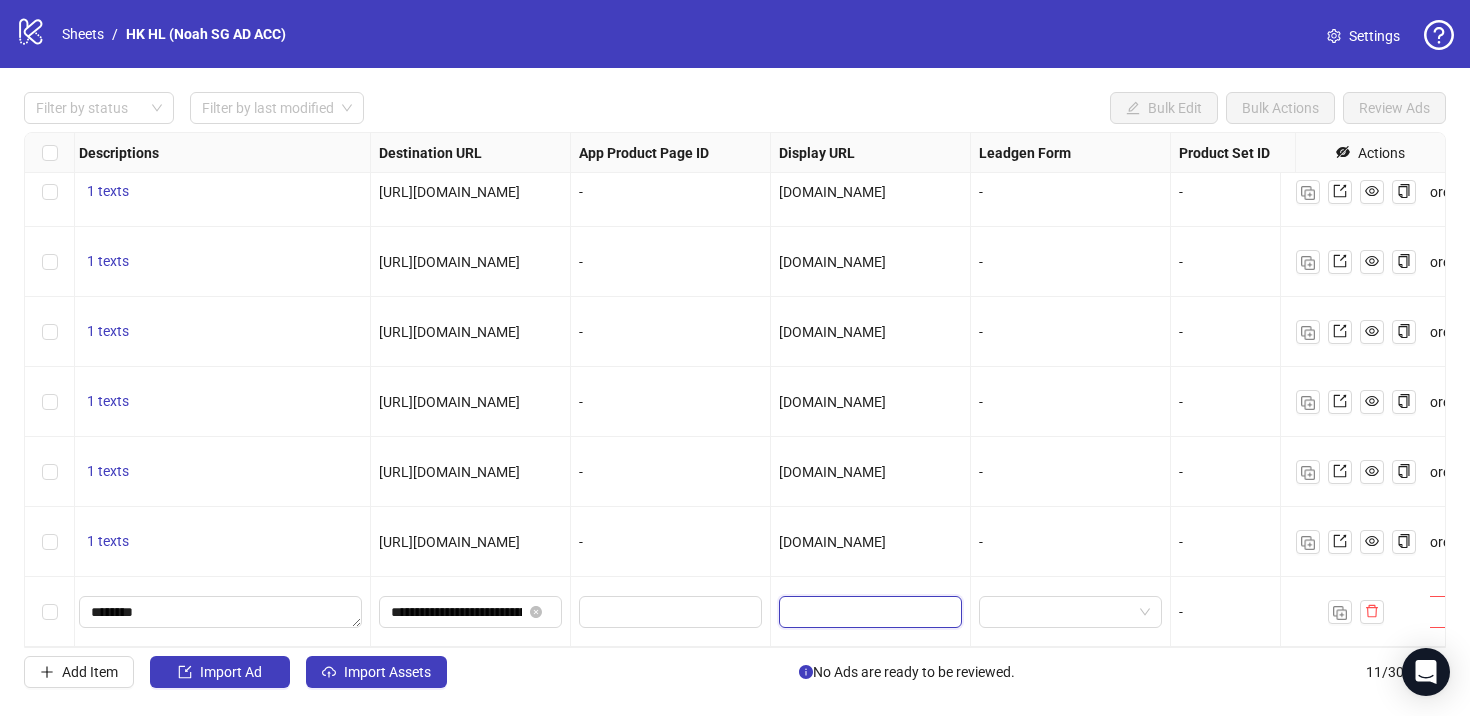 click at bounding box center [868, 612] 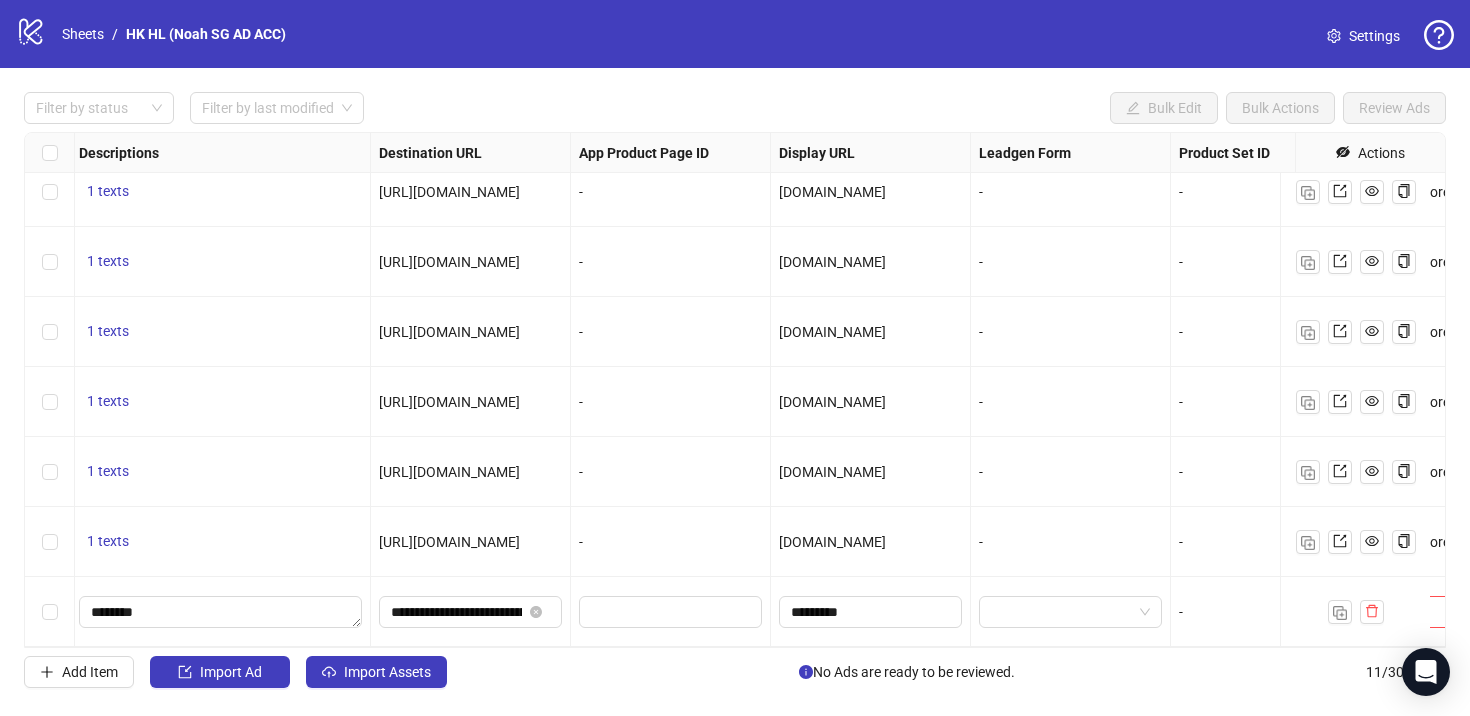 click on "[DOMAIN_NAME]" at bounding box center (871, 542) 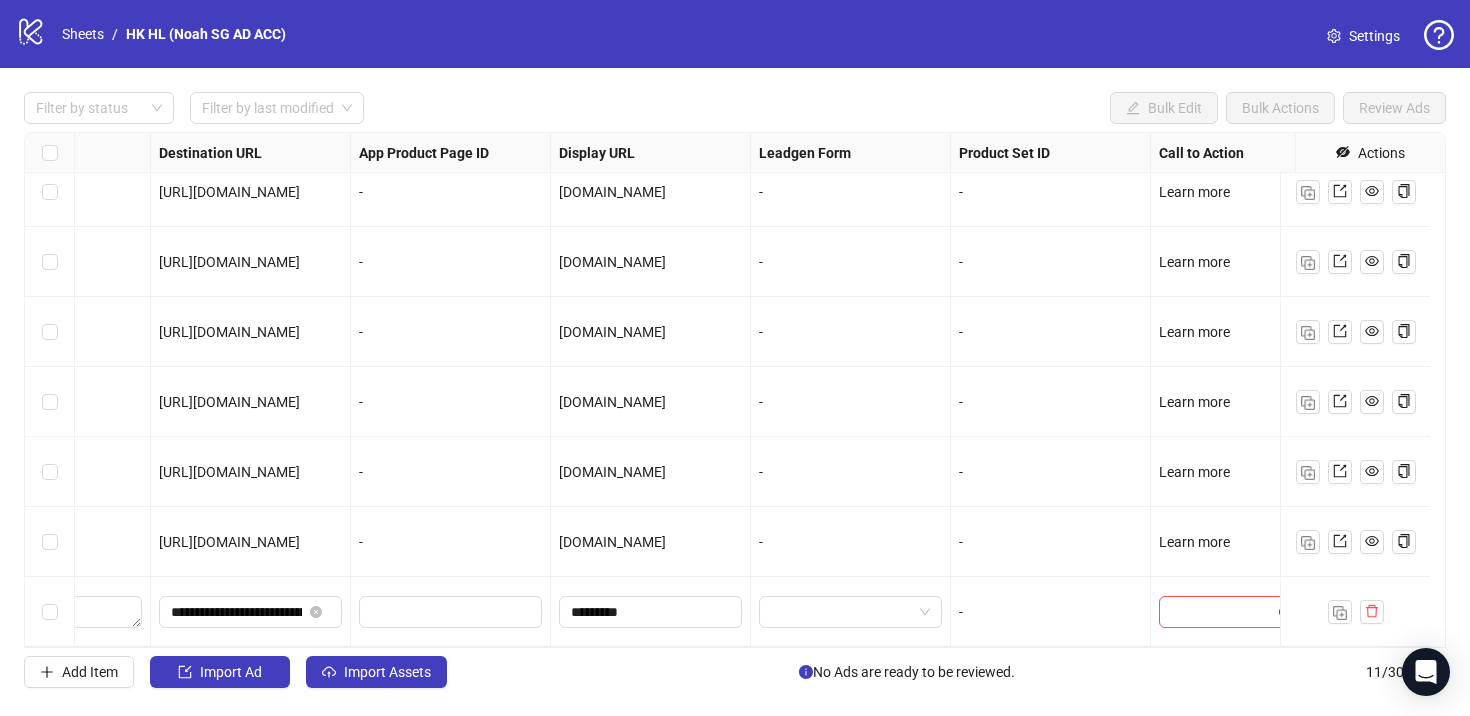 scroll, scrollTop: 311, scrollLeft: 1865, axis: both 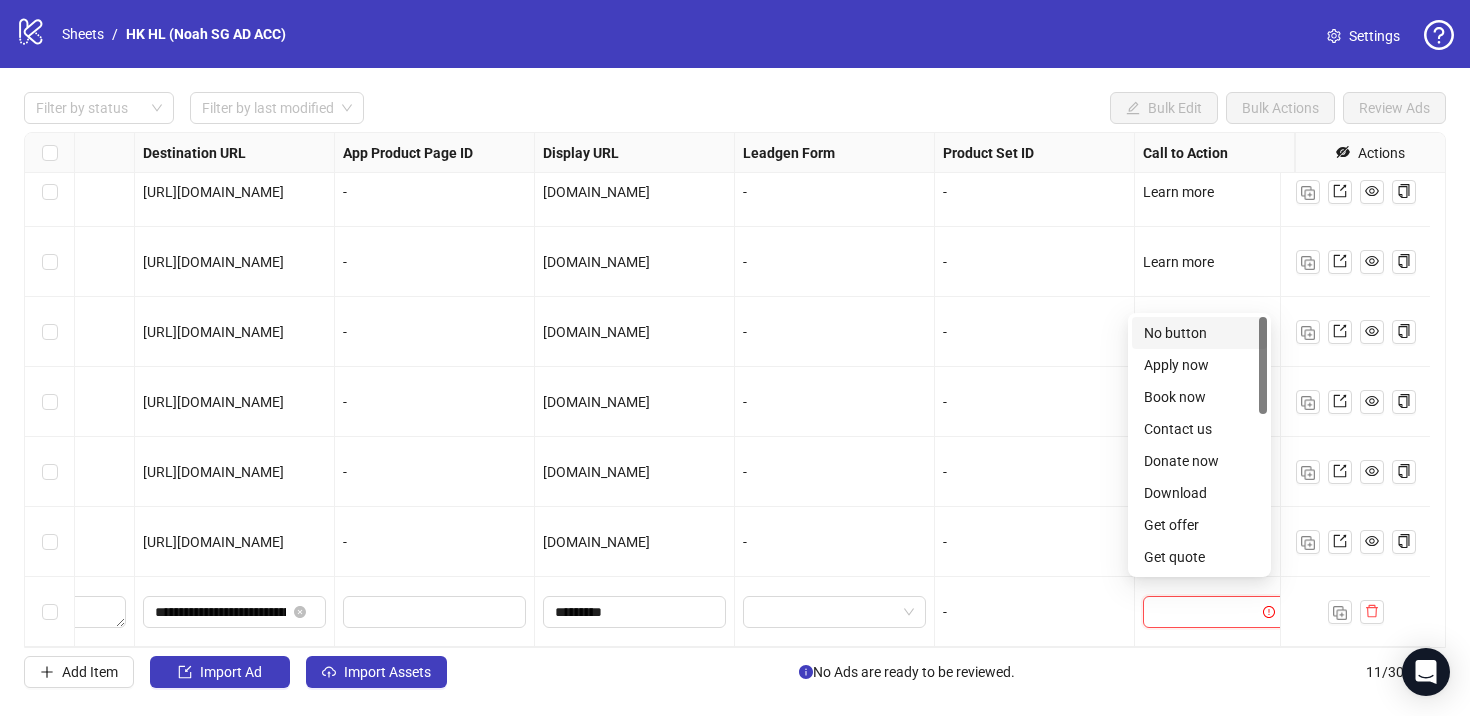 click at bounding box center [1205, 612] 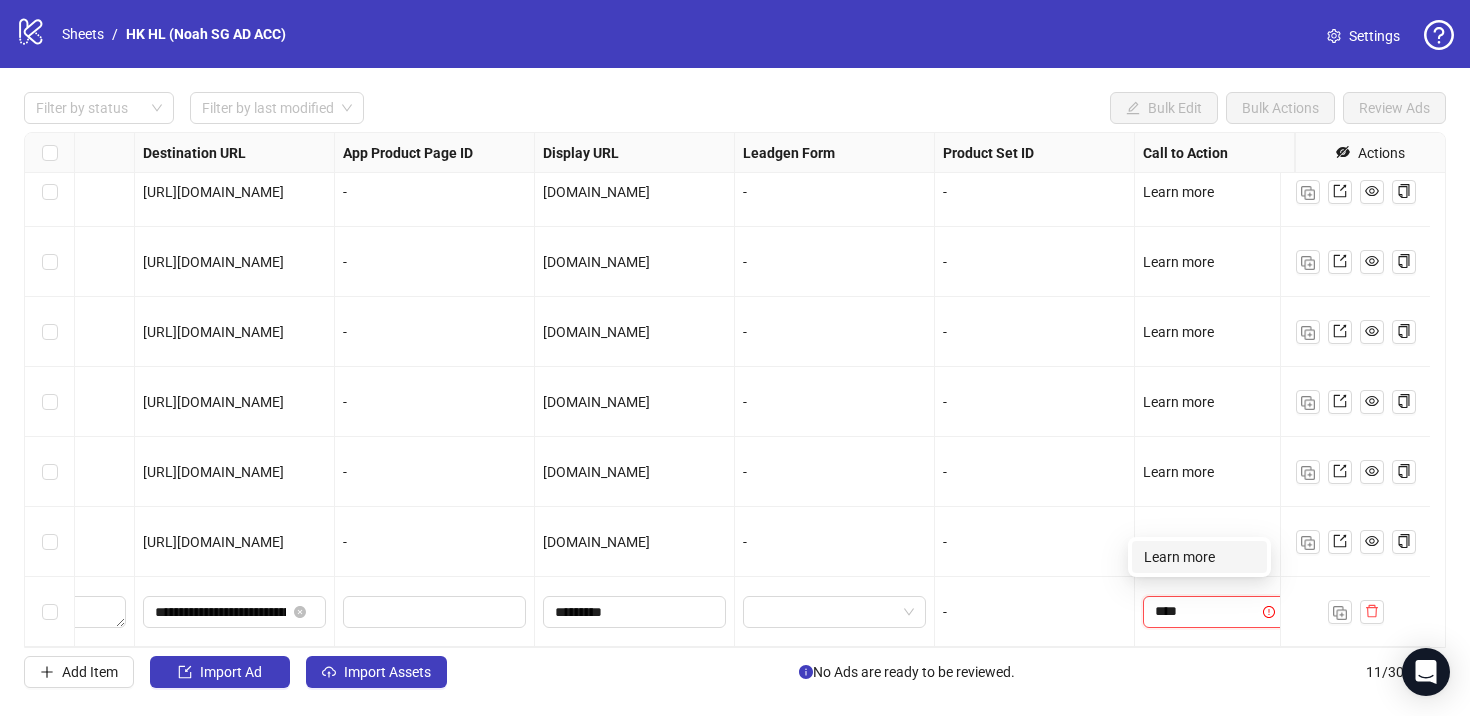 type on "*****" 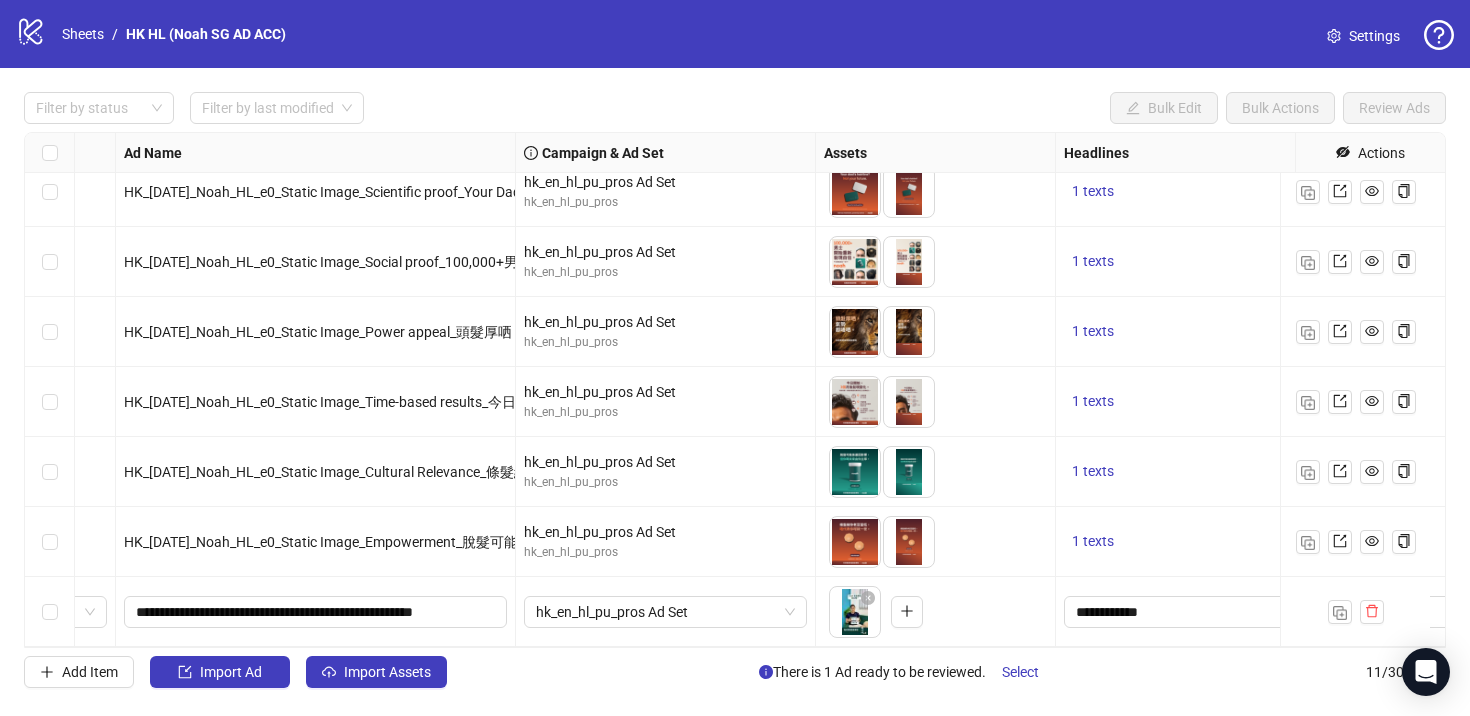 scroll, scrollTop: 311, scrollLeft: 0, axis: vertical 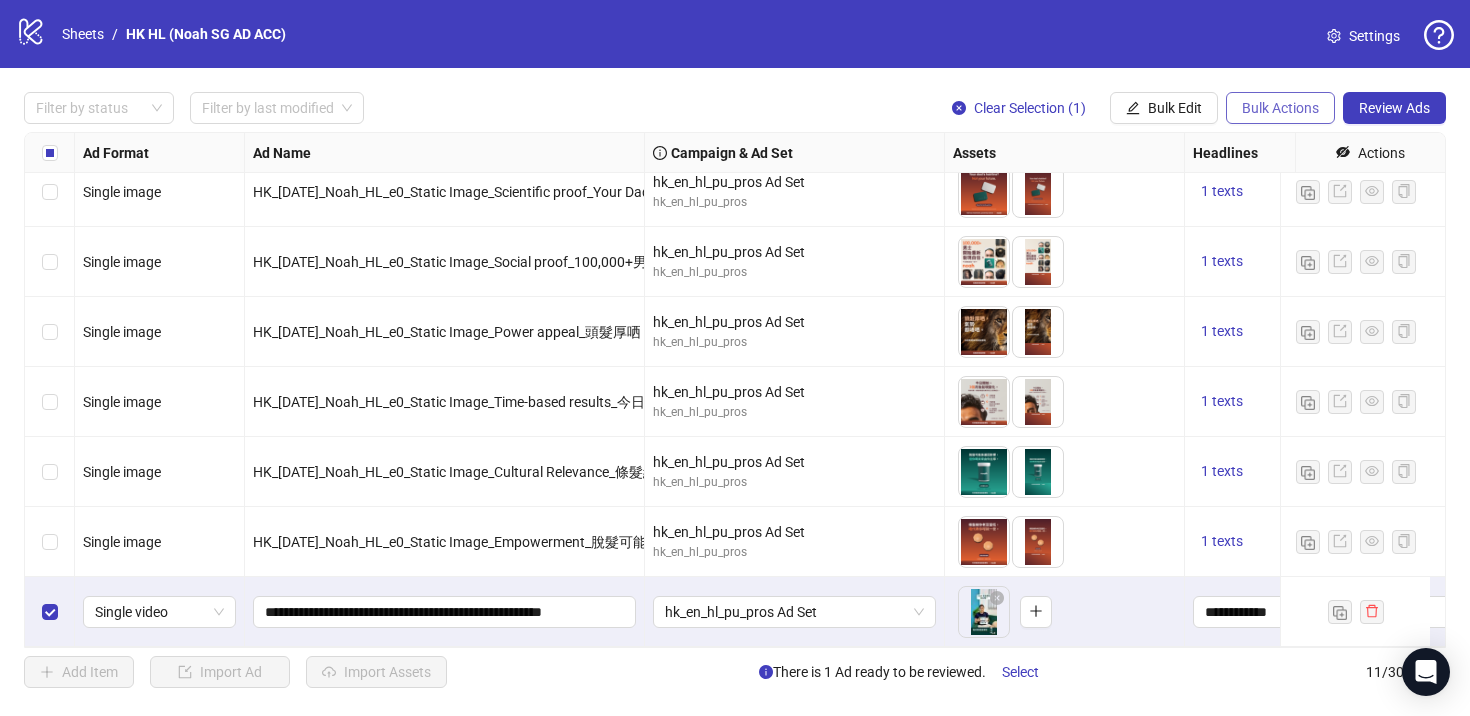 click on "Bulk Actions" at bounding box center [1280, 108] 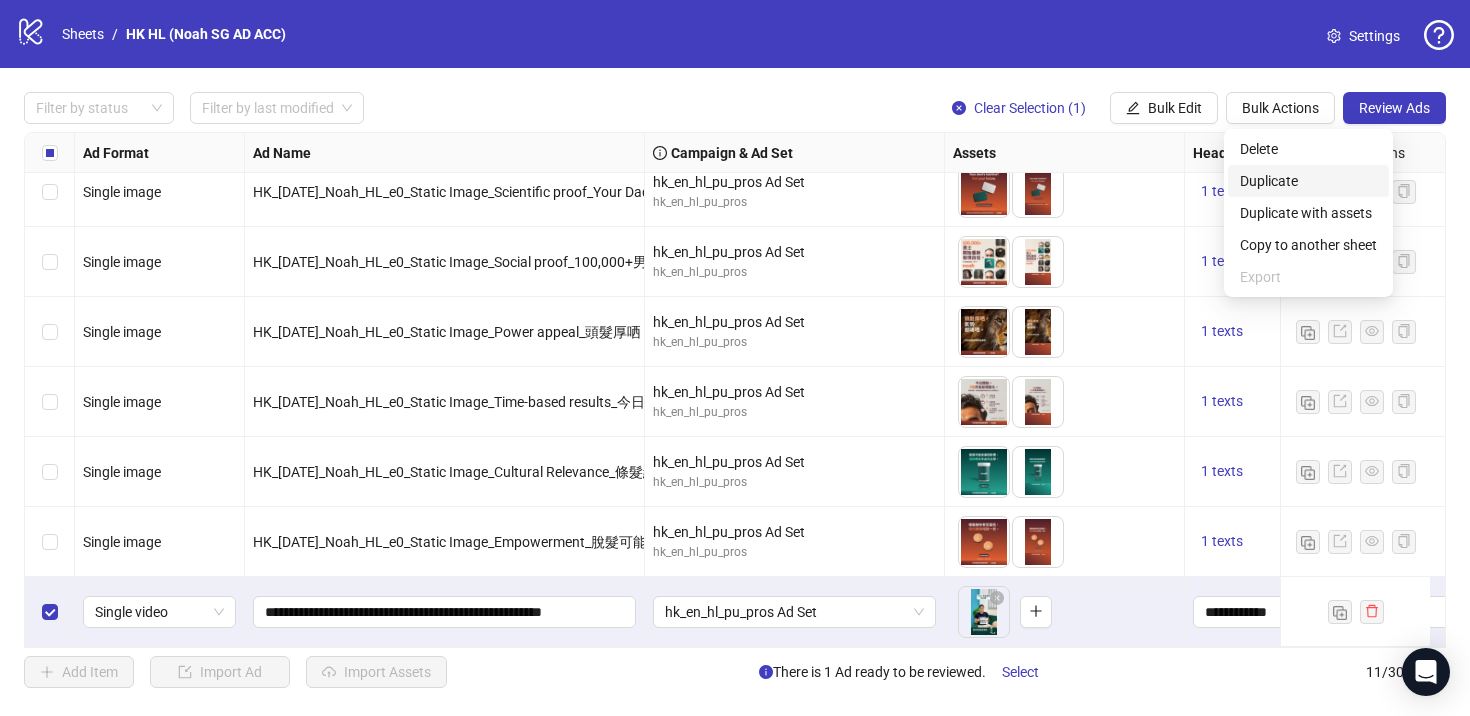 click on "Duplicate" at bounding box center (1308, 181) 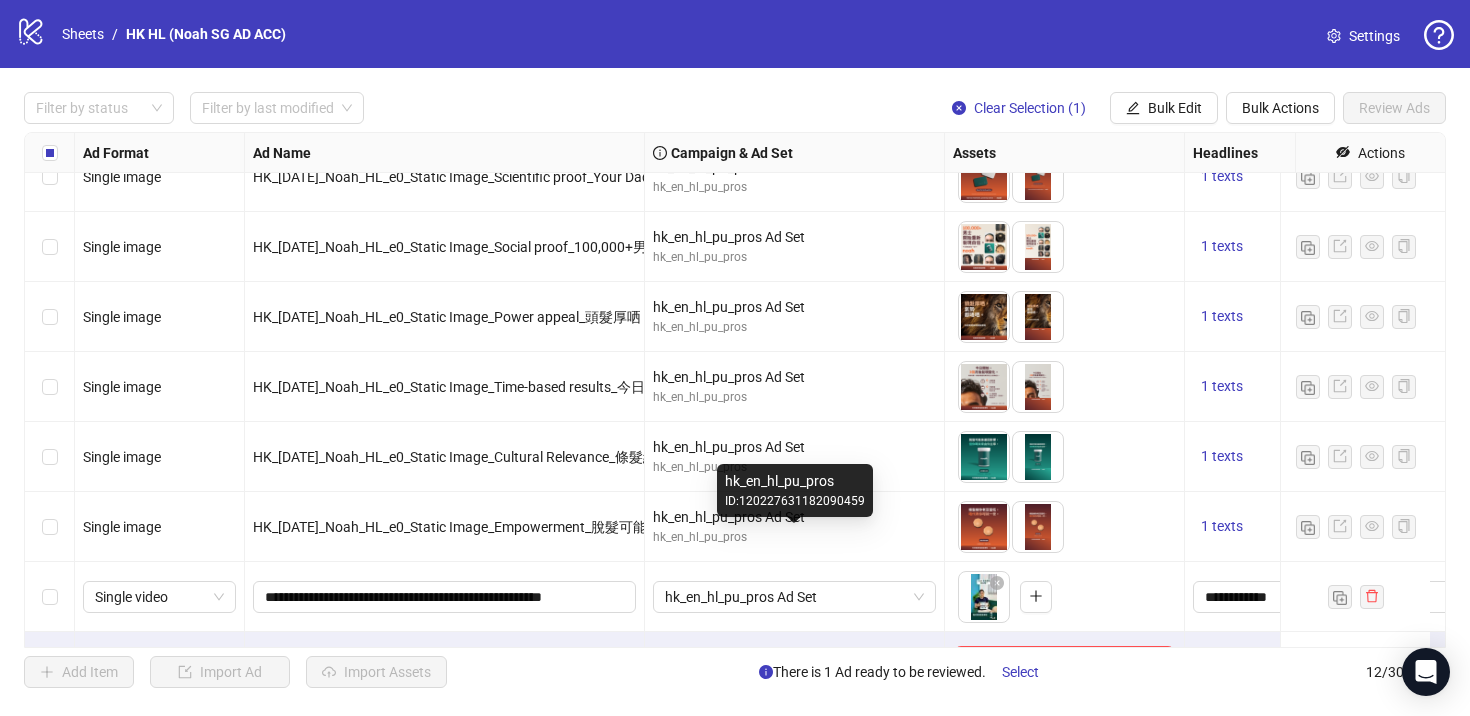 scroll, scrollTop: 381, scrollLeft: 0, axis: vertical 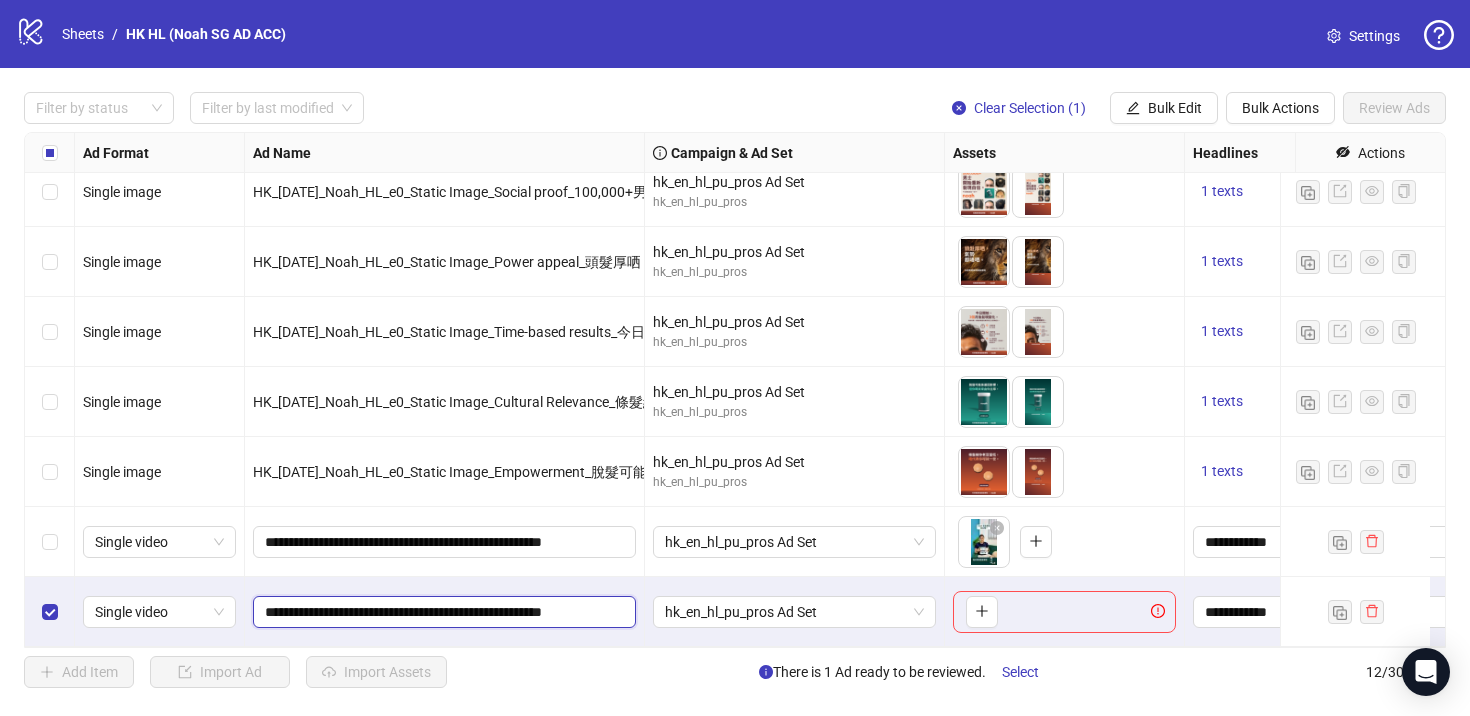 click on "**********" at bounding box center [442, 612] 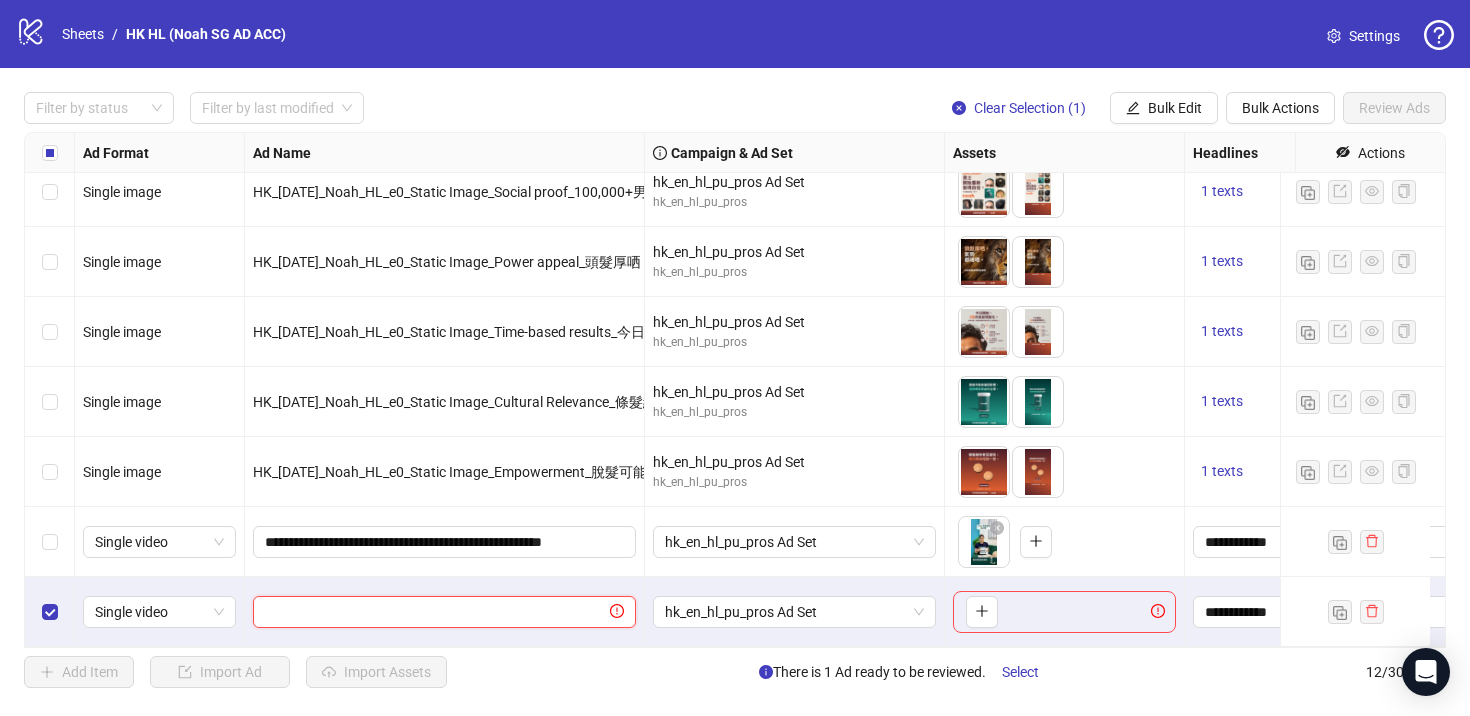 paste on "**********" 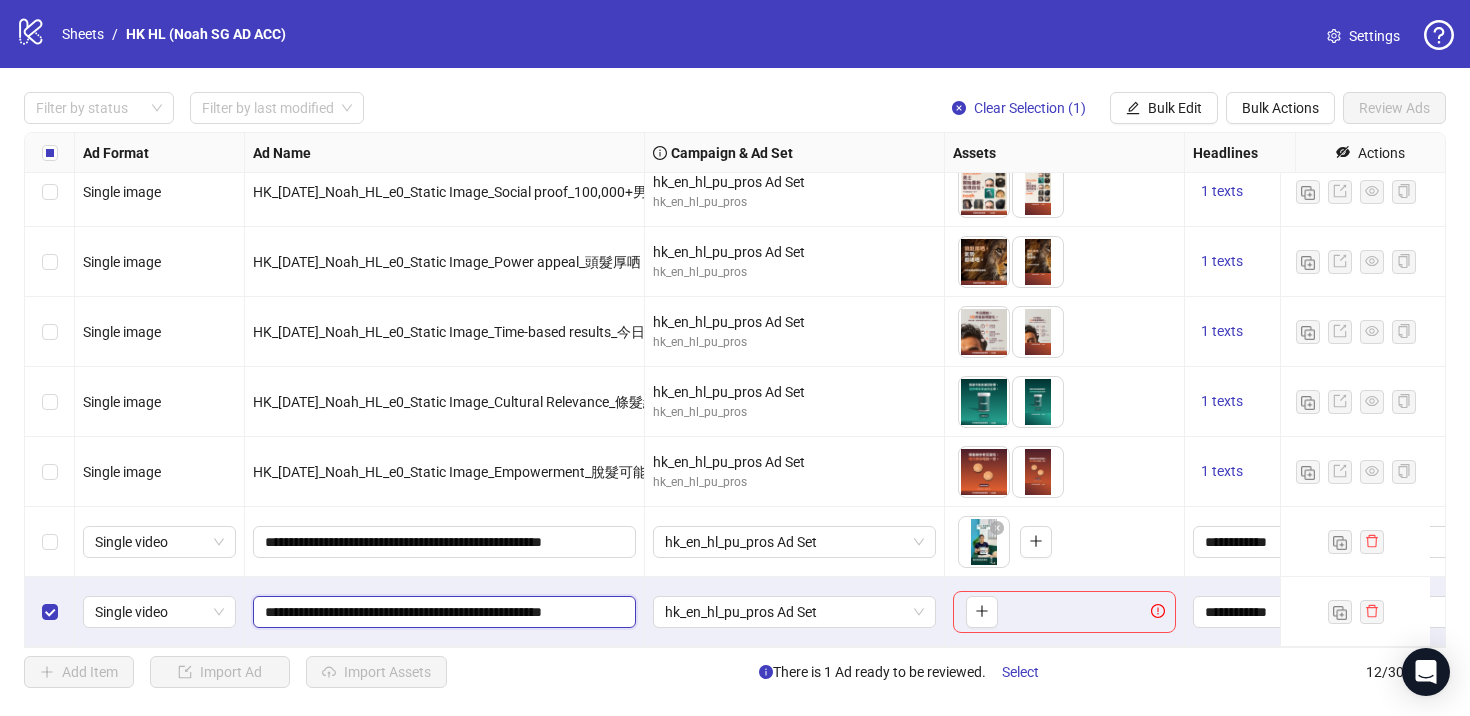 scroll, scrollTop: 0, scrollLeft: 90, axis: horizontal 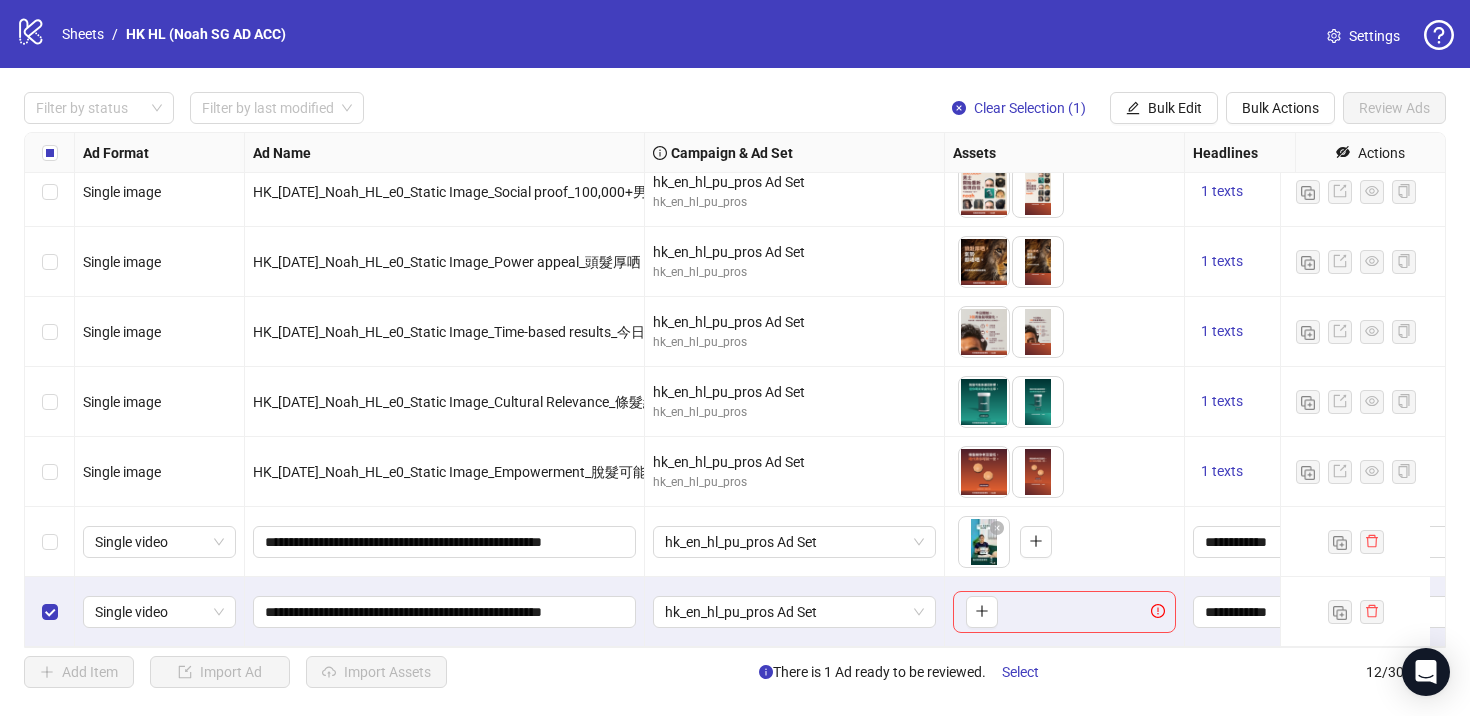 click on "**********" at bounding box center [445, 542] 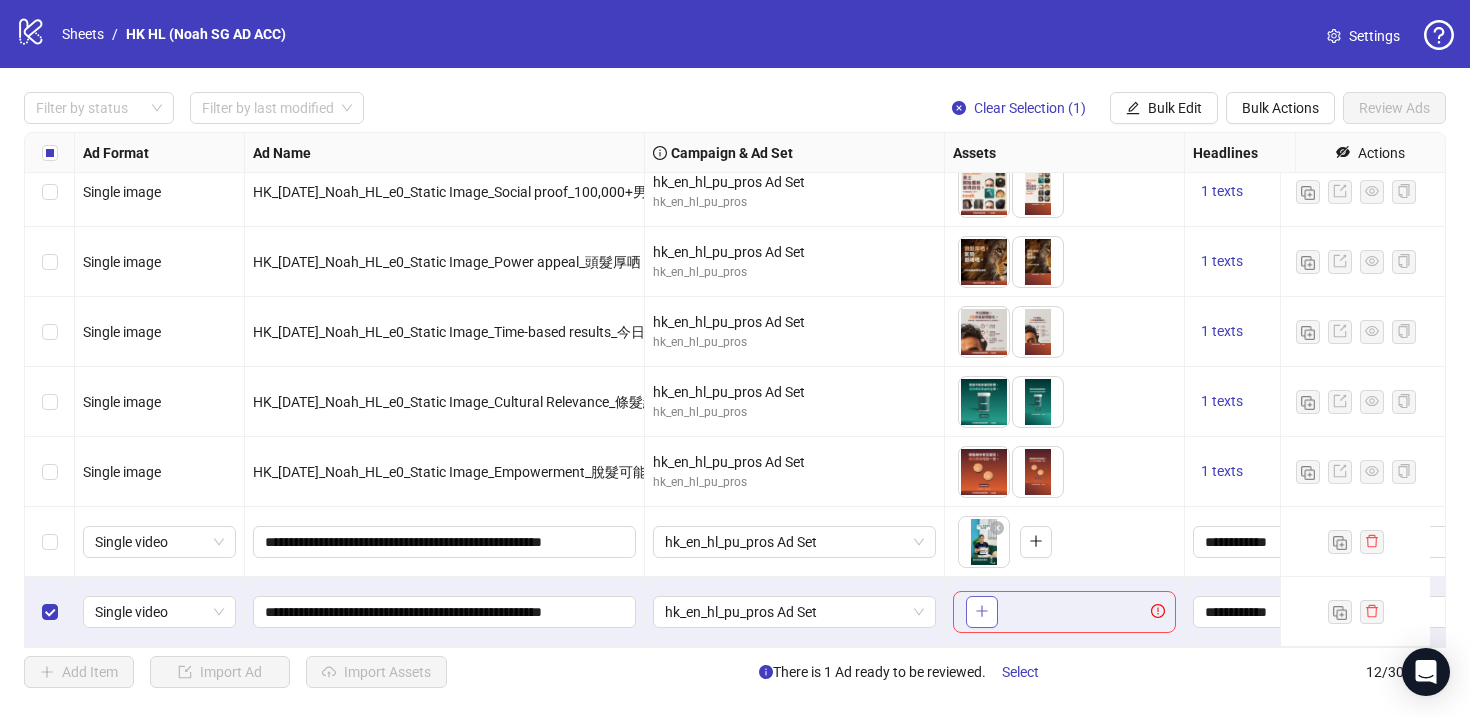 click 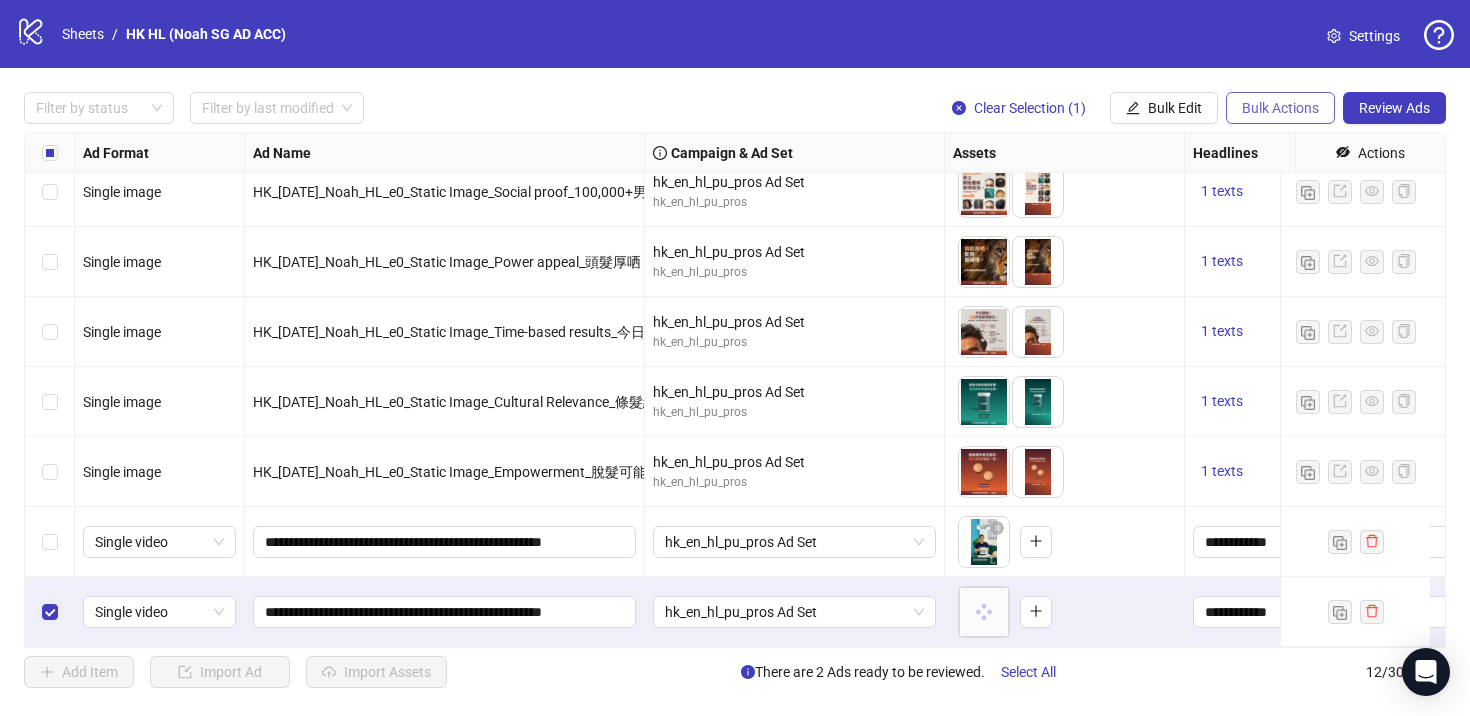 click on "Bulk Actions" at bounding box center [1280, 108] 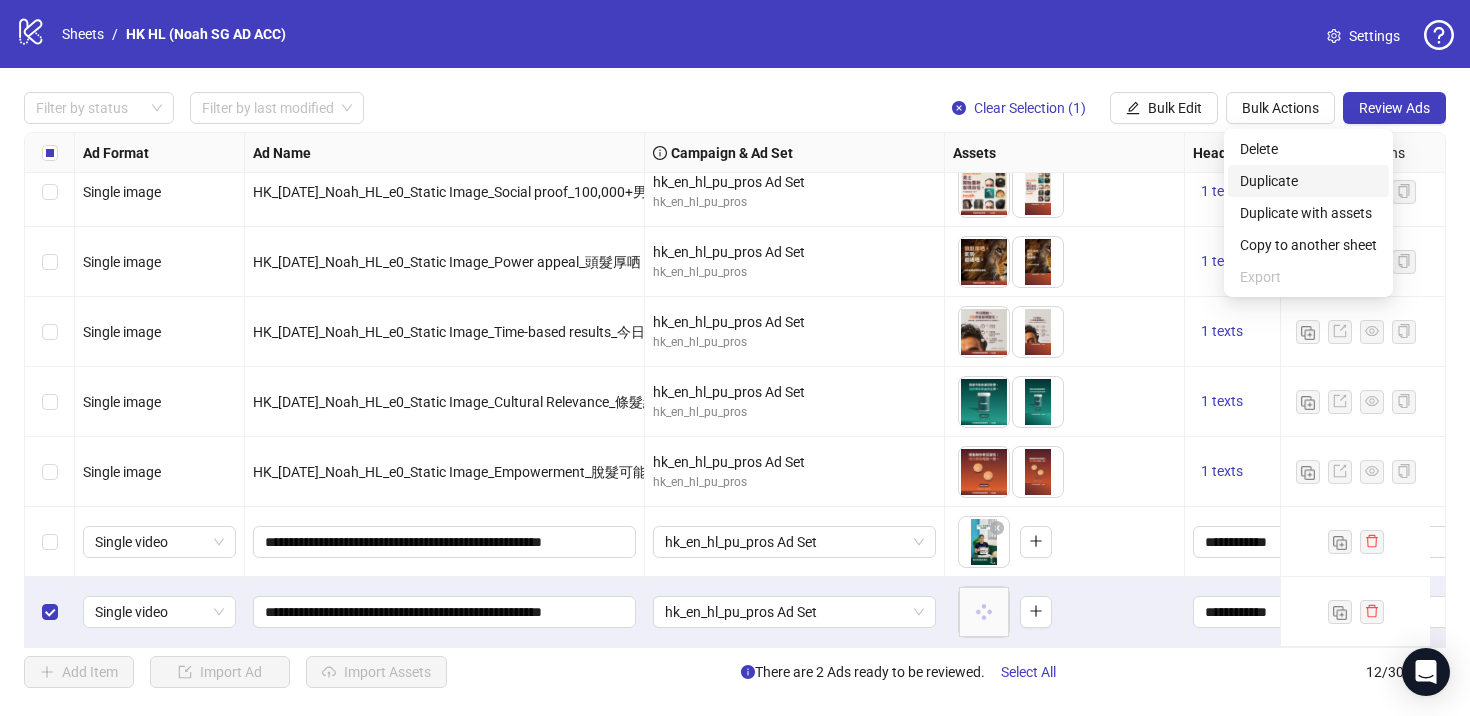 click on "Duplicate" at bounding box center [1308, 181] 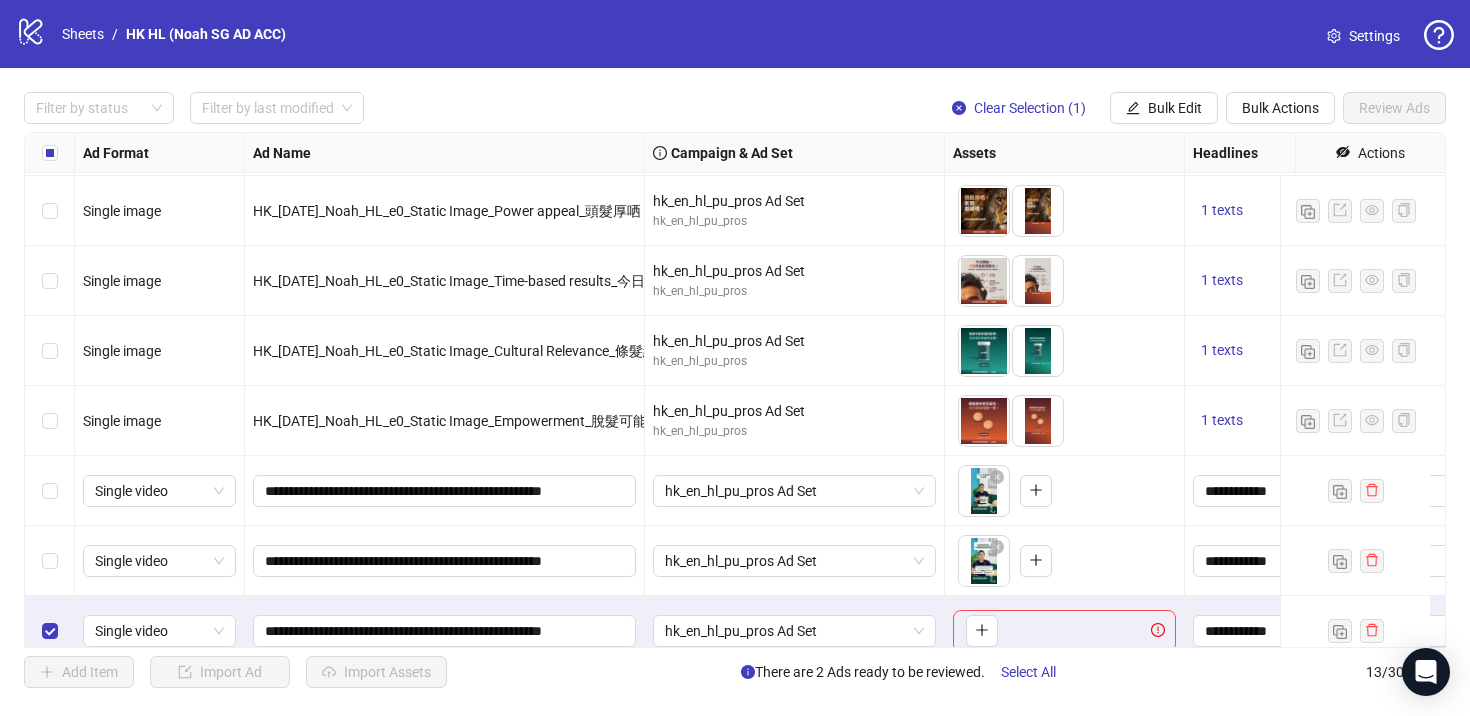 scroll, scrollTop: 451, scrollLeft: 0, axis: vertical 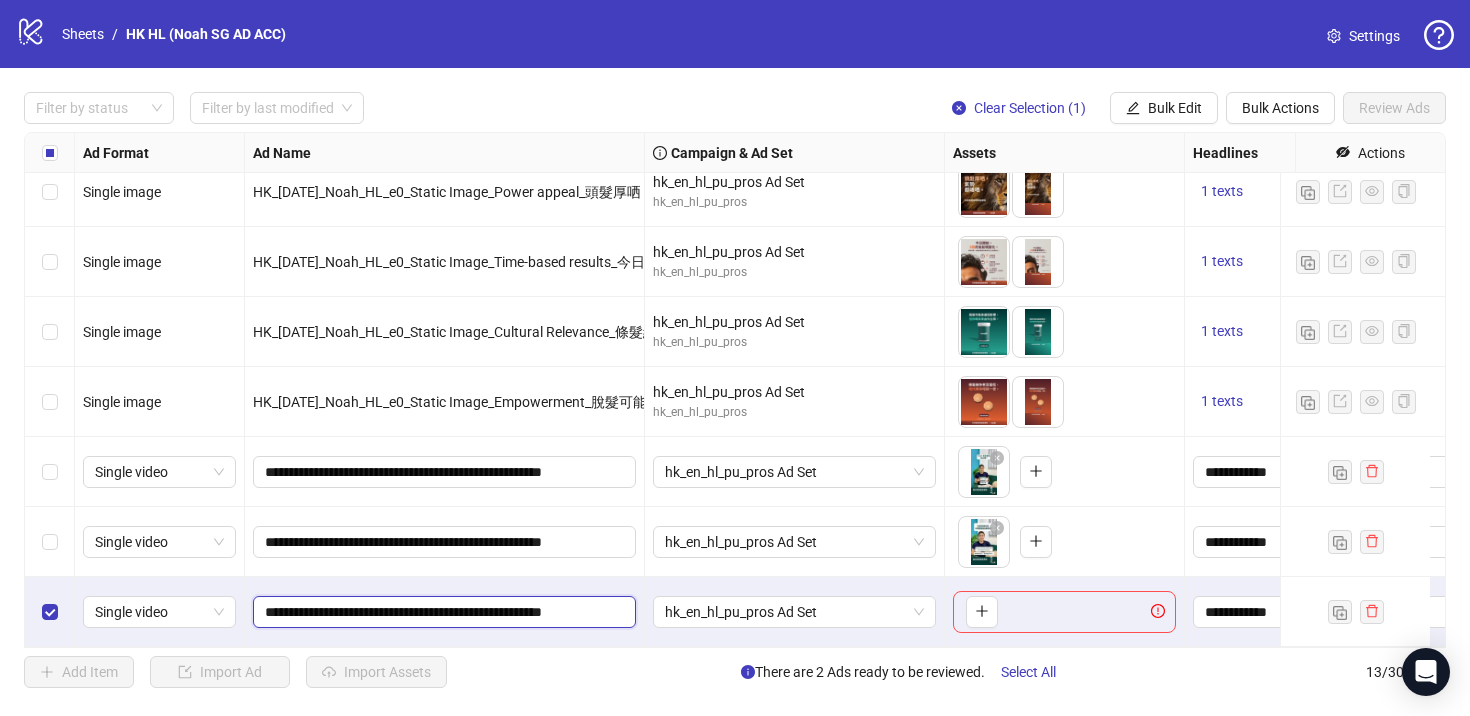 click on "**********" at bounding box center (442, 612) 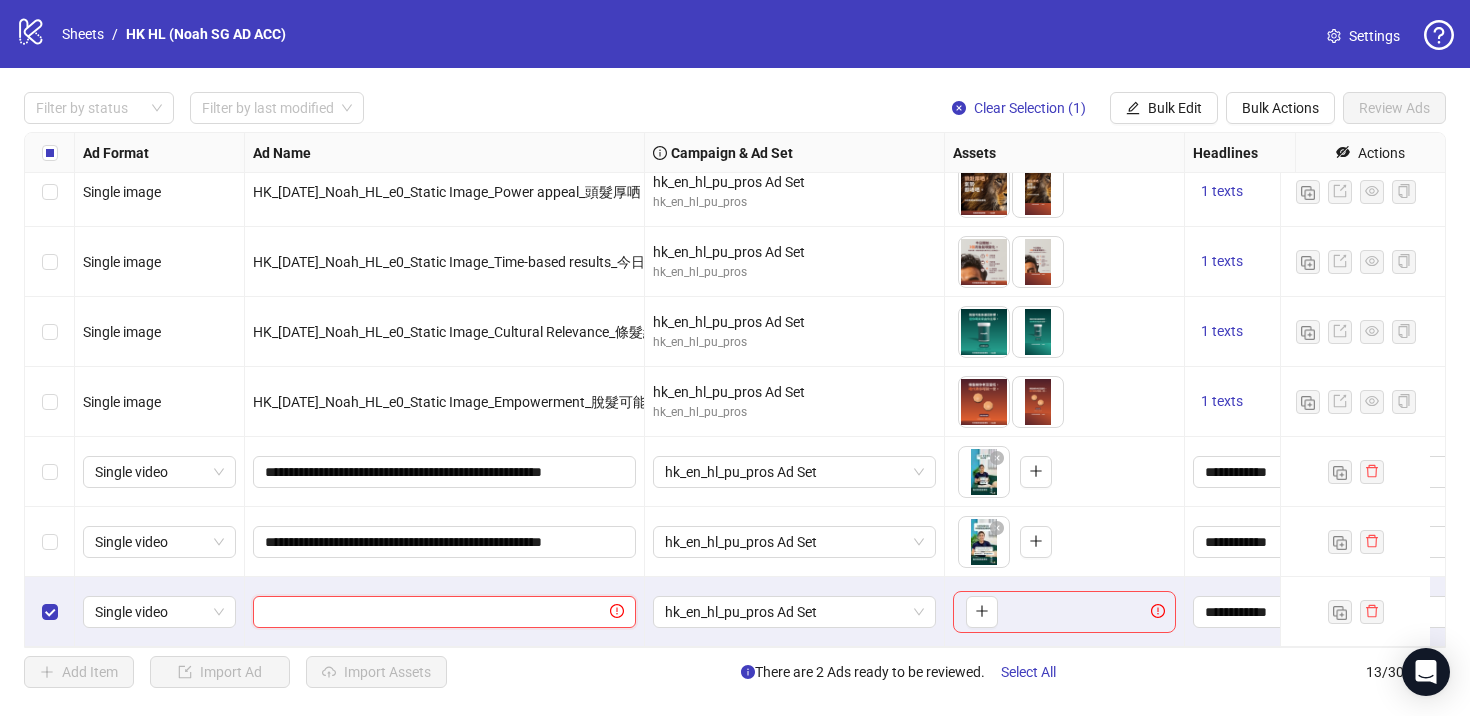 paste on "**********" 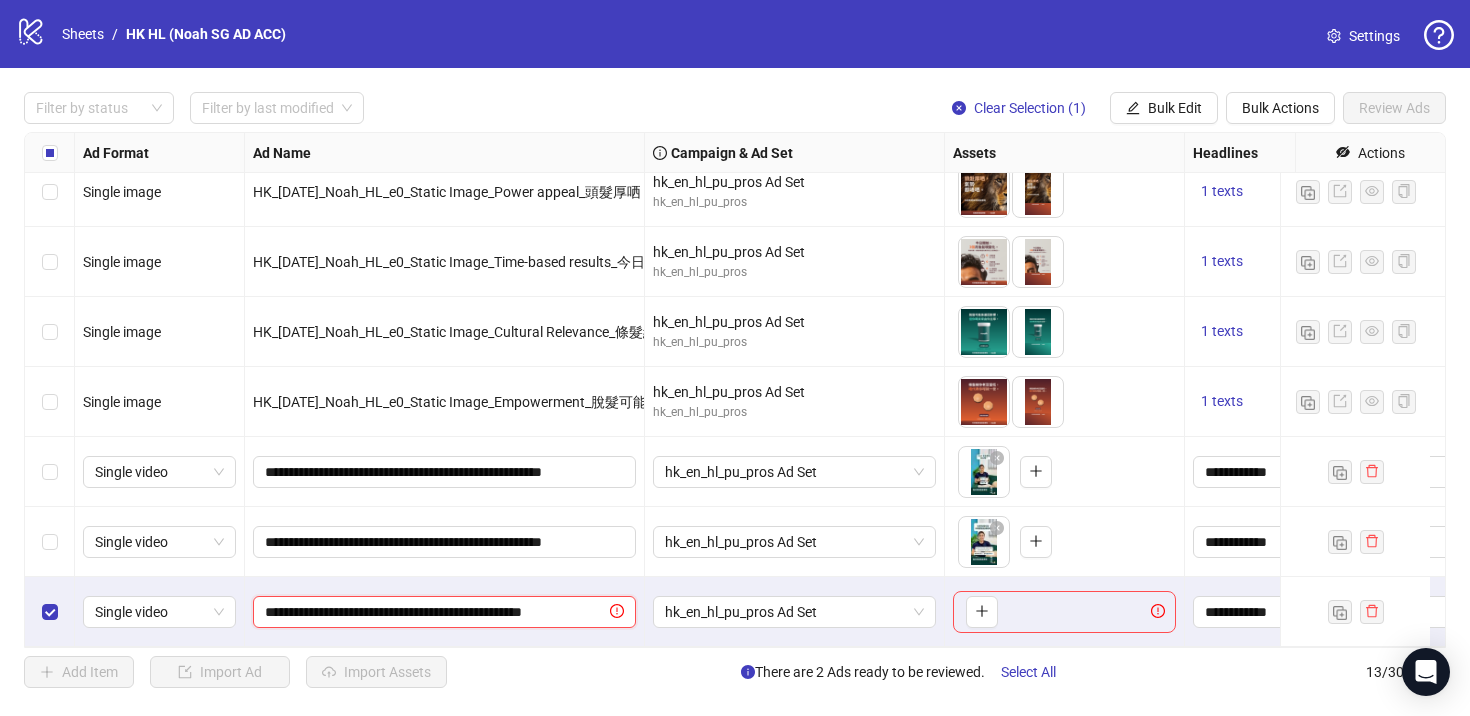 scroll, scrollTop: 0, scrollLeft: 19, axis: horizontal 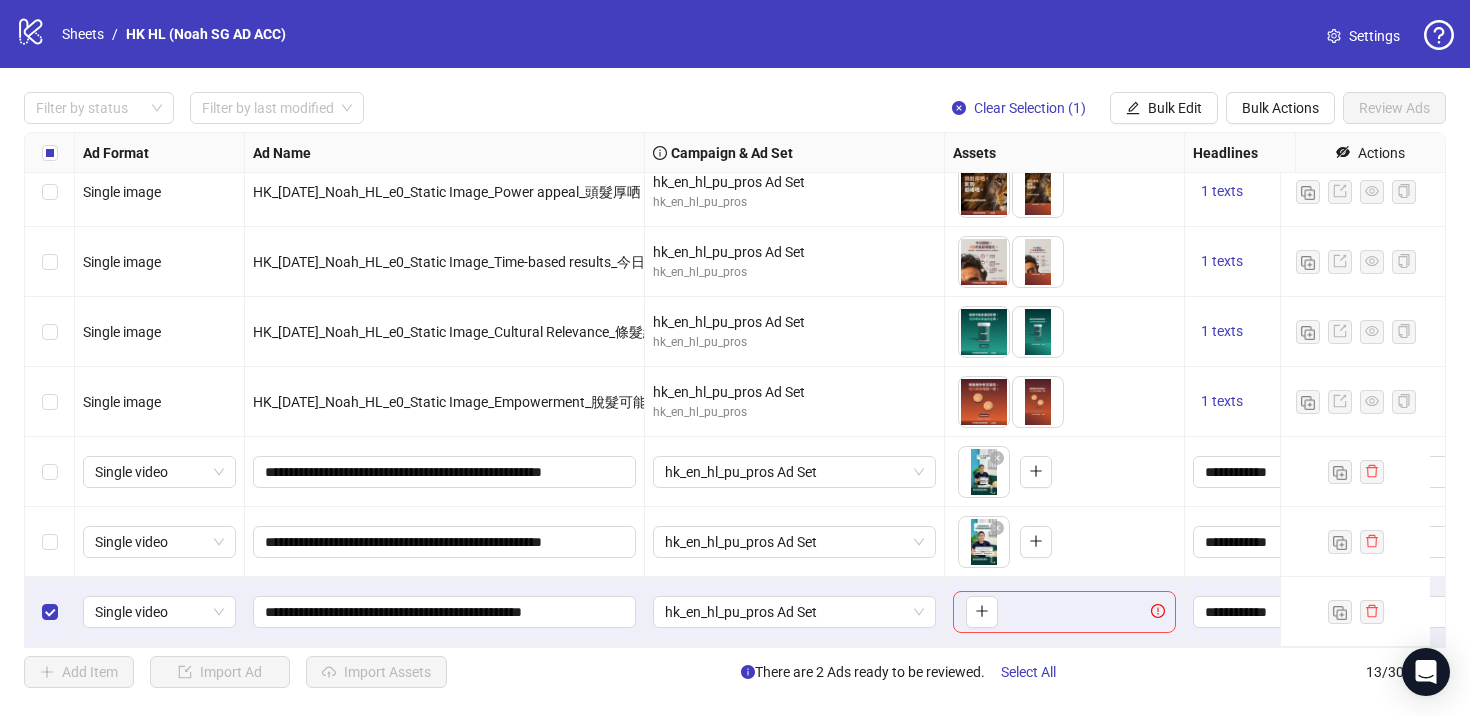 click on "hk_en_hl_pu_pros Ad Set" at bounding box center (795, 612) 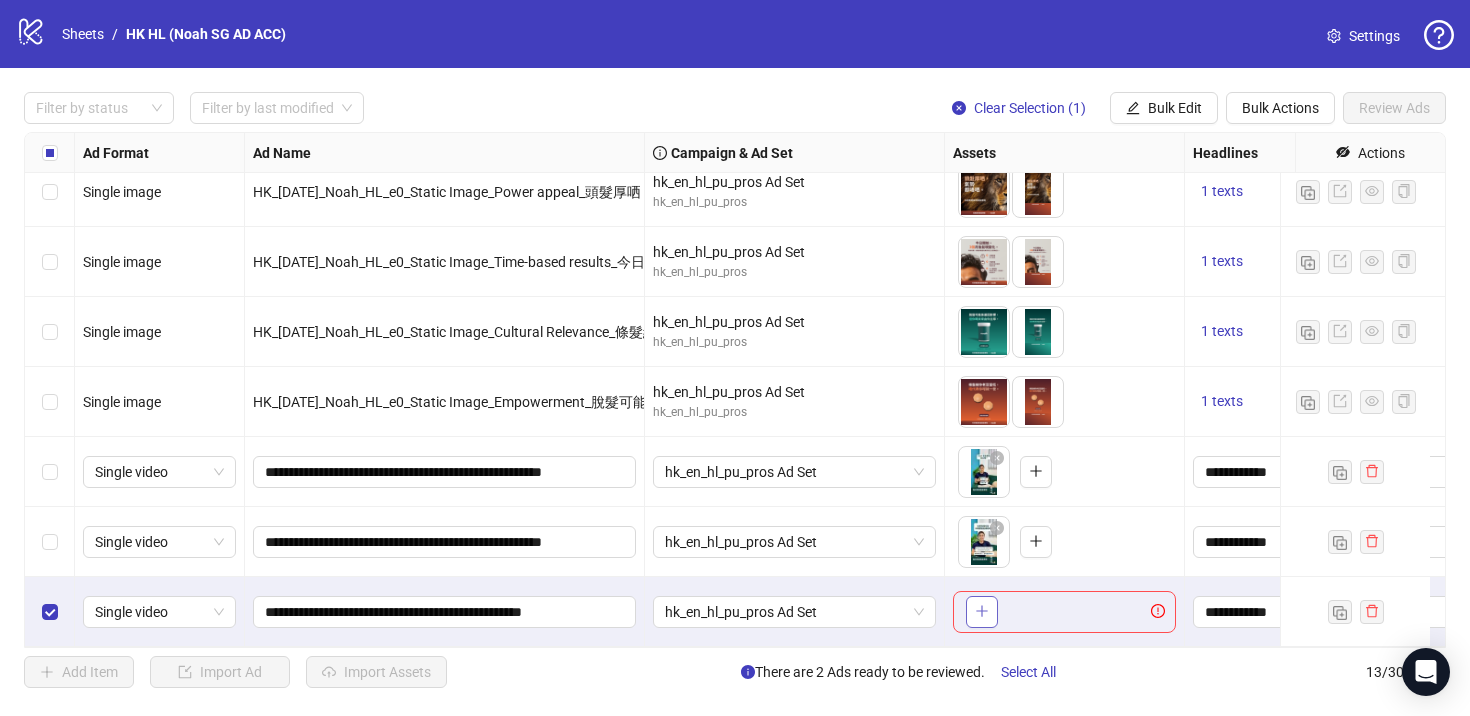 click at bounding box center [982, 612] 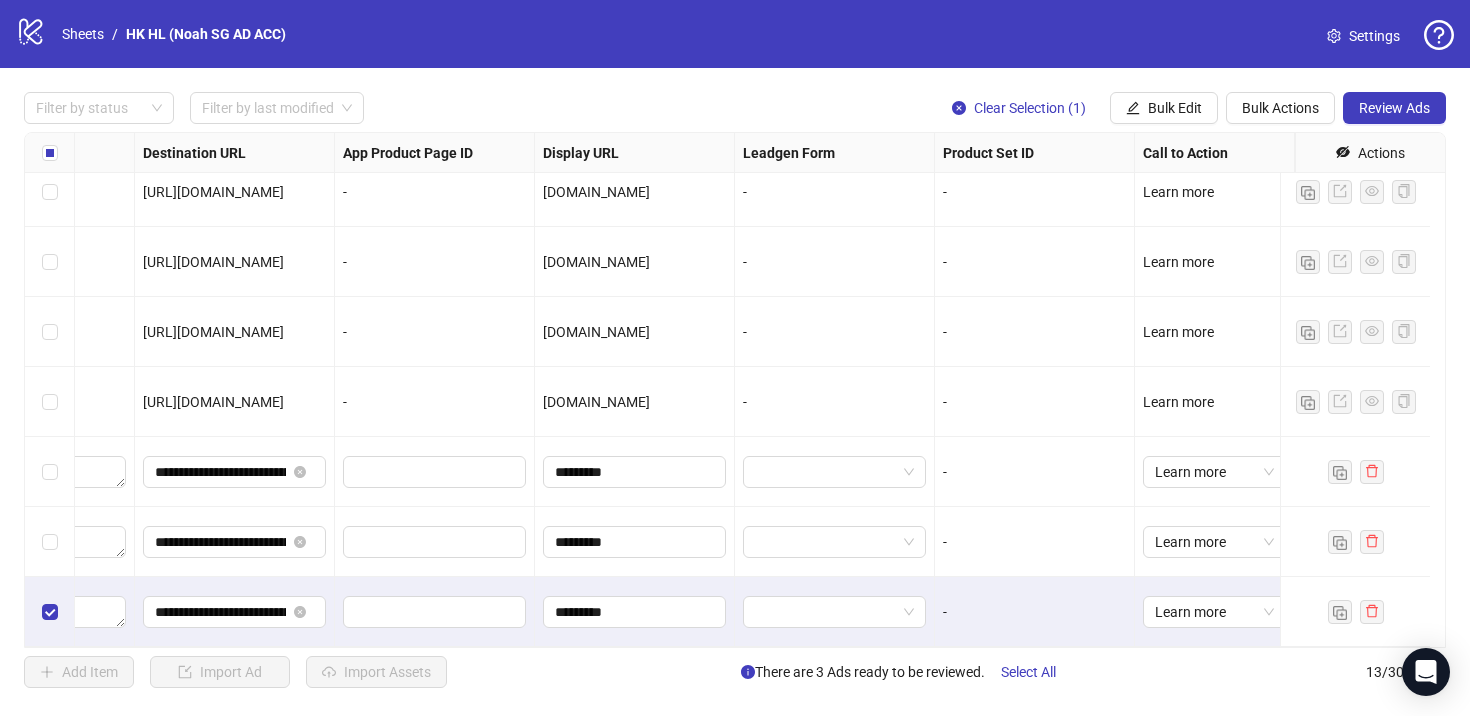 scroll, scrollTop: 451, scrollLeft: 0, axis: vertical 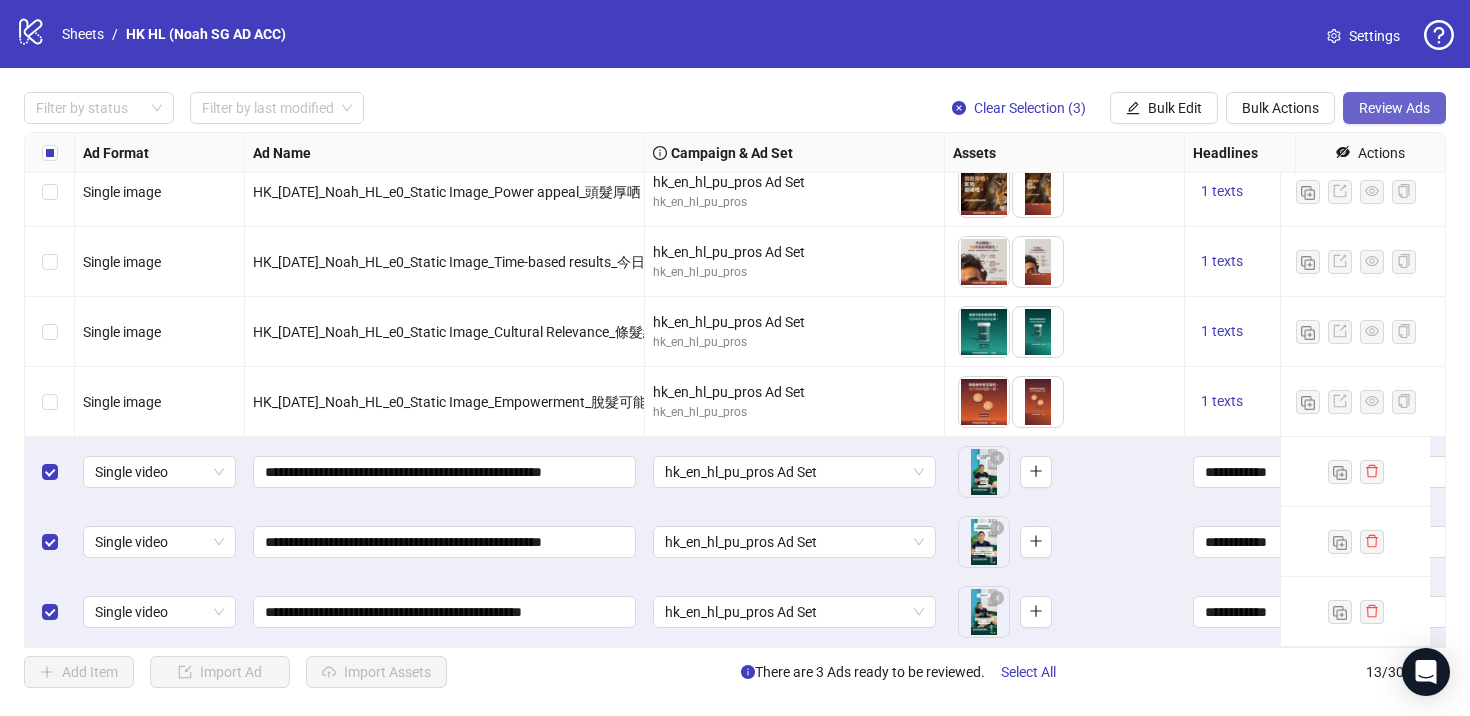 click on "Review Ads" at bounding box center (1394, 108) 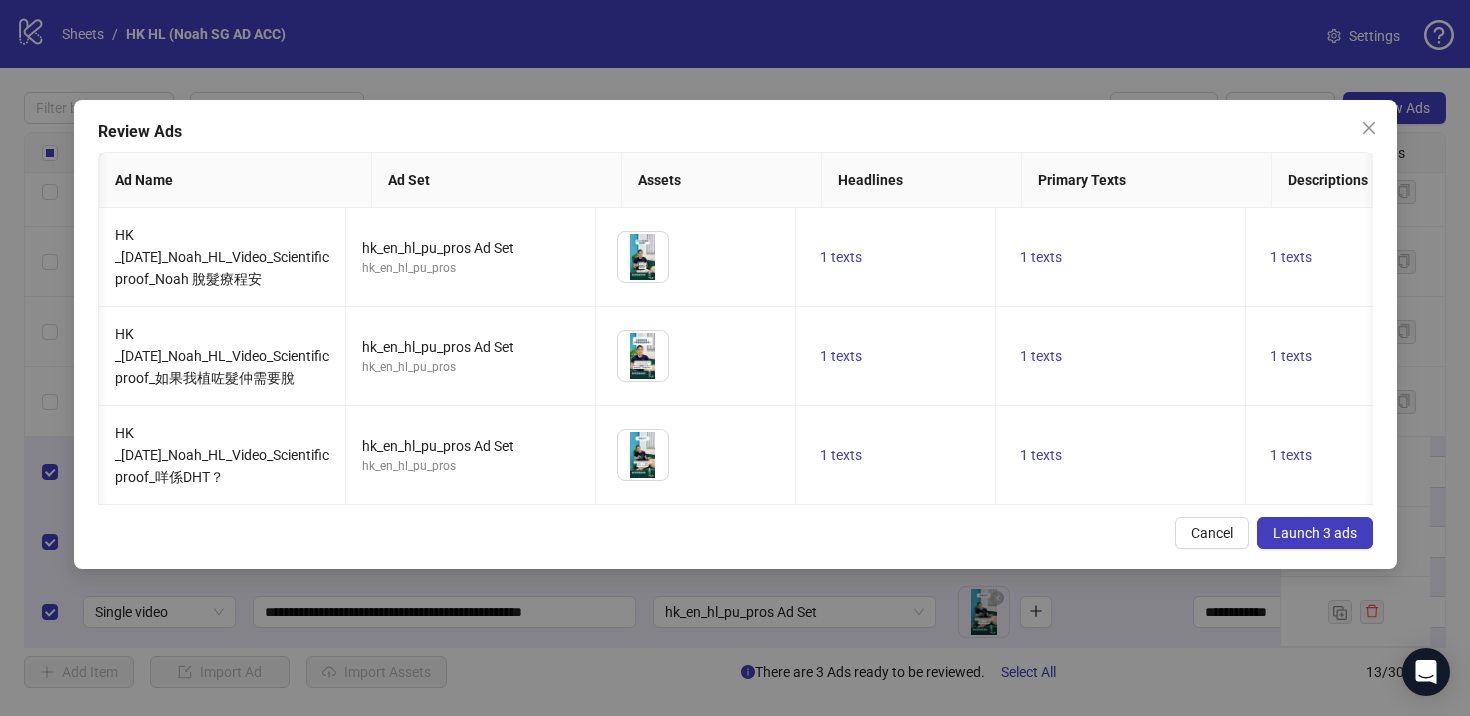 scroll, scrollTop: 0, scrollLeft: 32, axis: horizontal 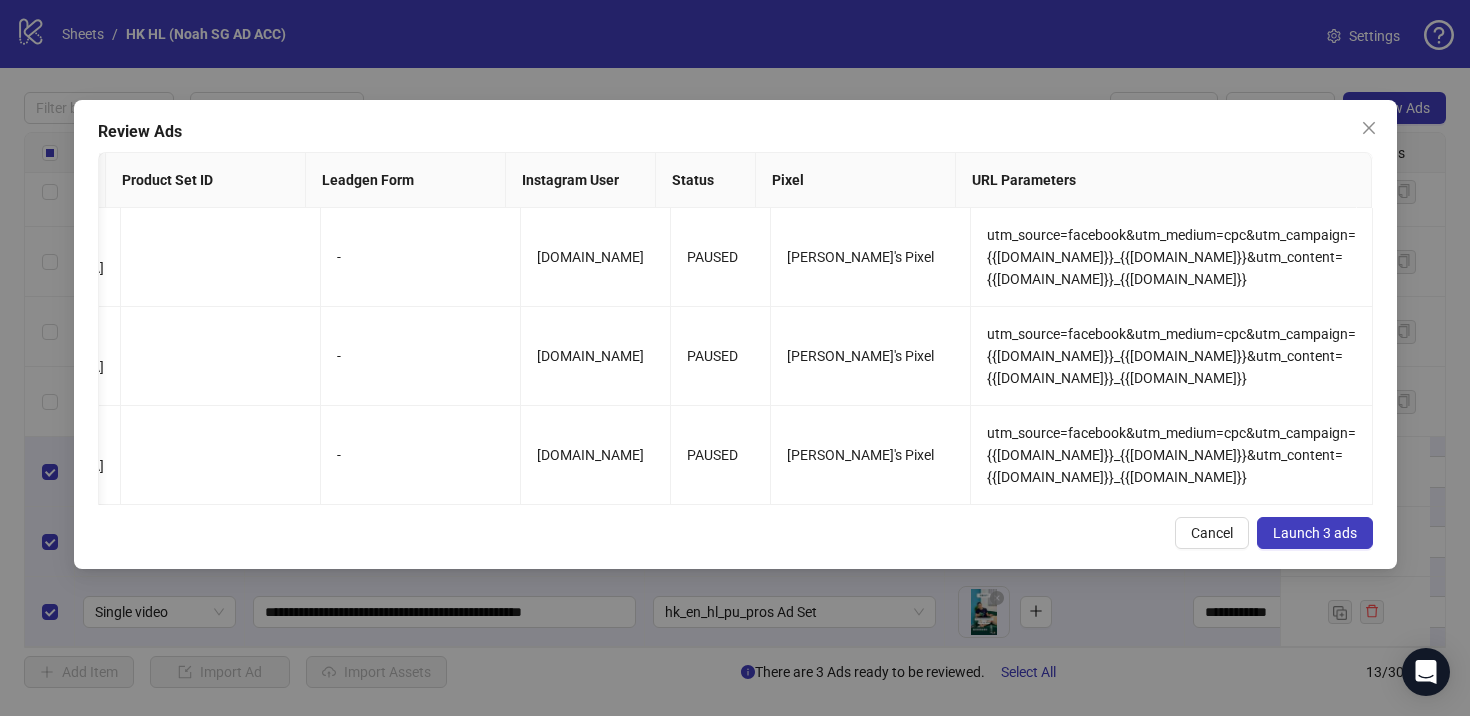 click on "Launch 3 ads" at bounding box center [1315, 533] 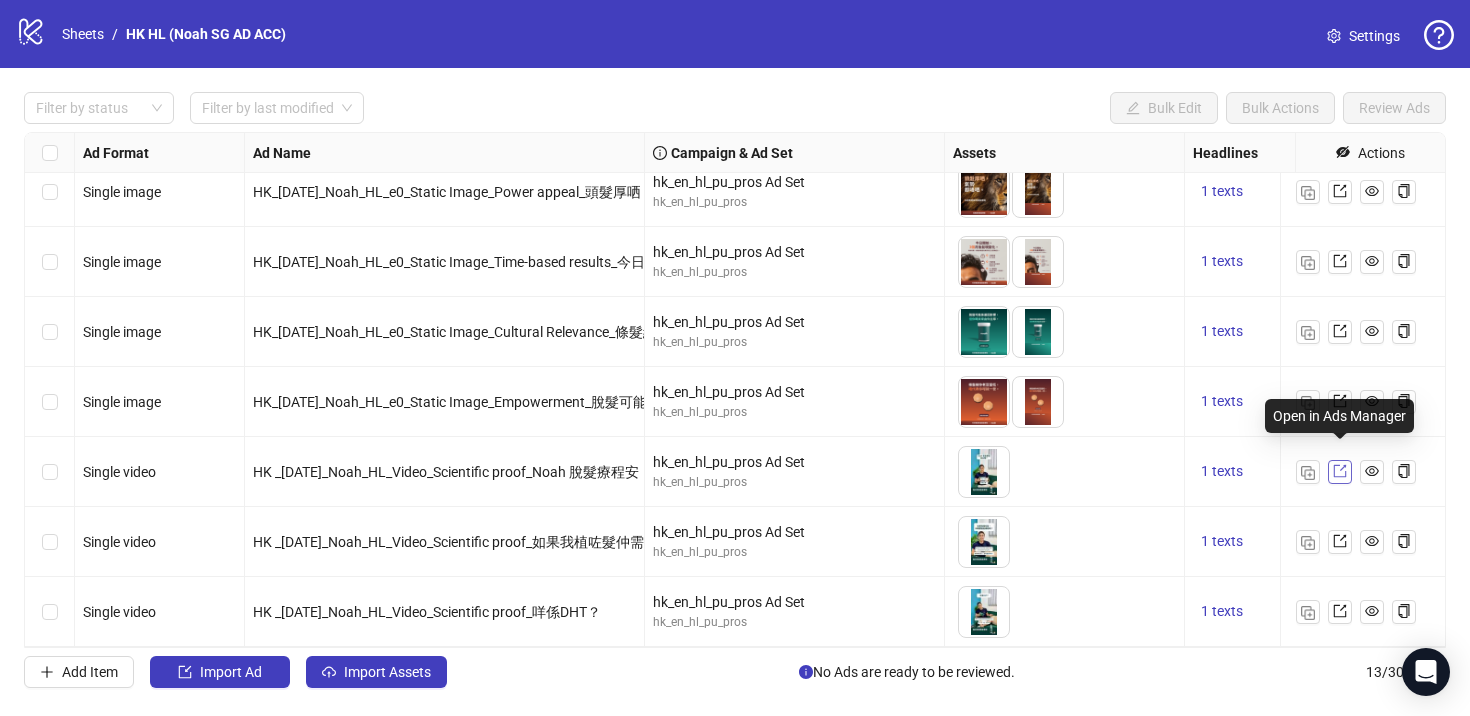 click at bounding box center [1340, 472] 